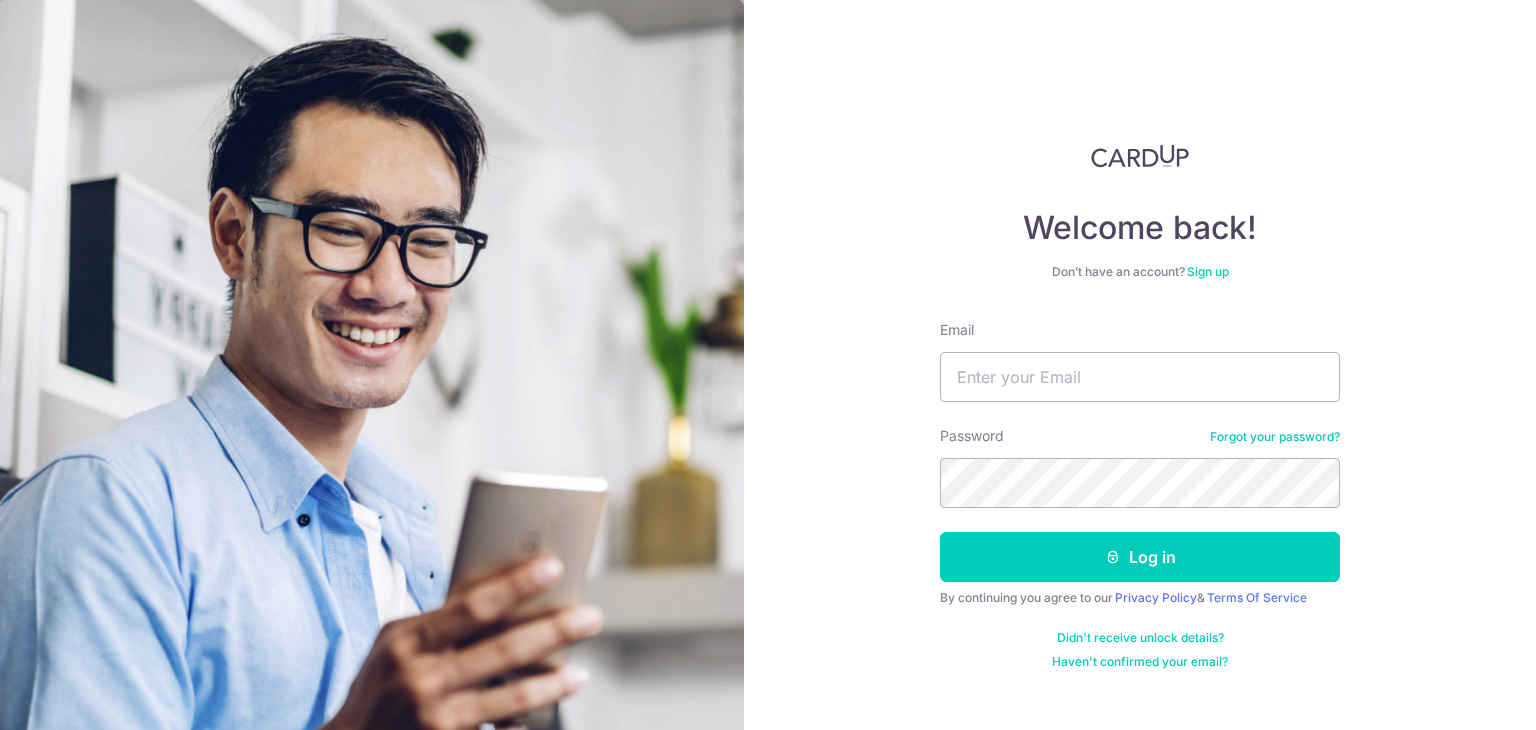 scroll, scrollTop: 0, scrollLeft: 0, axis: both 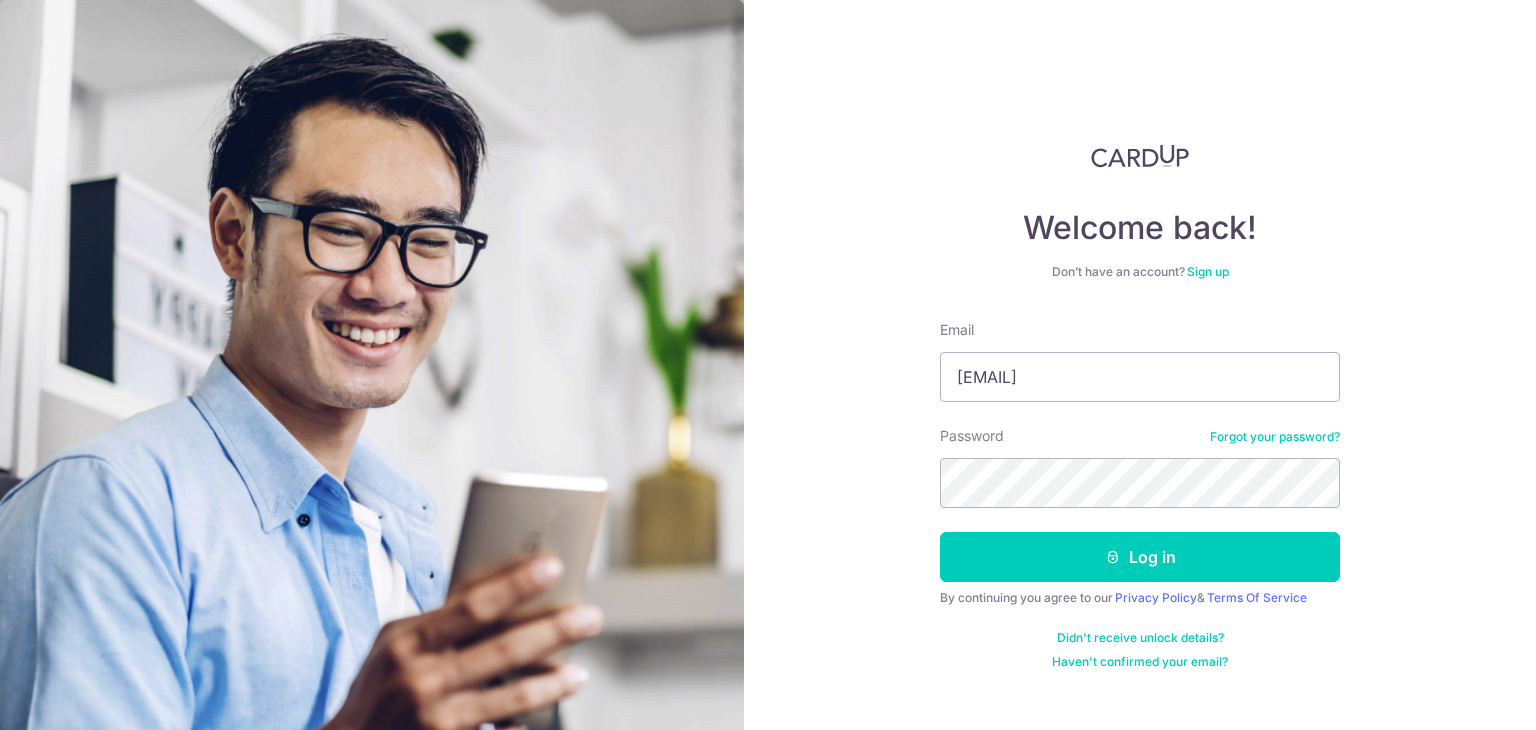 type on "almar5996@yahoo.com" 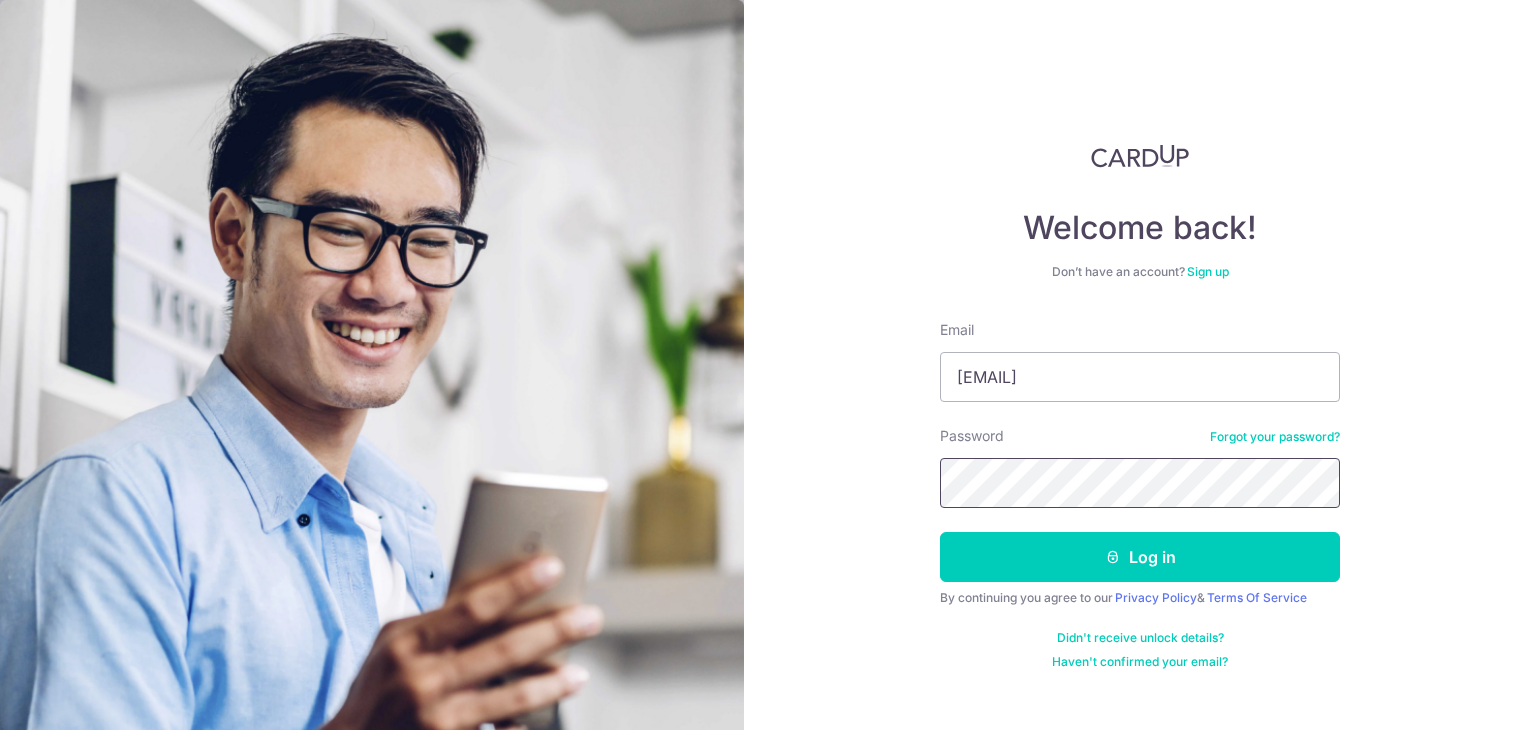 click on "Log in" at bounding box center [1140, 557] 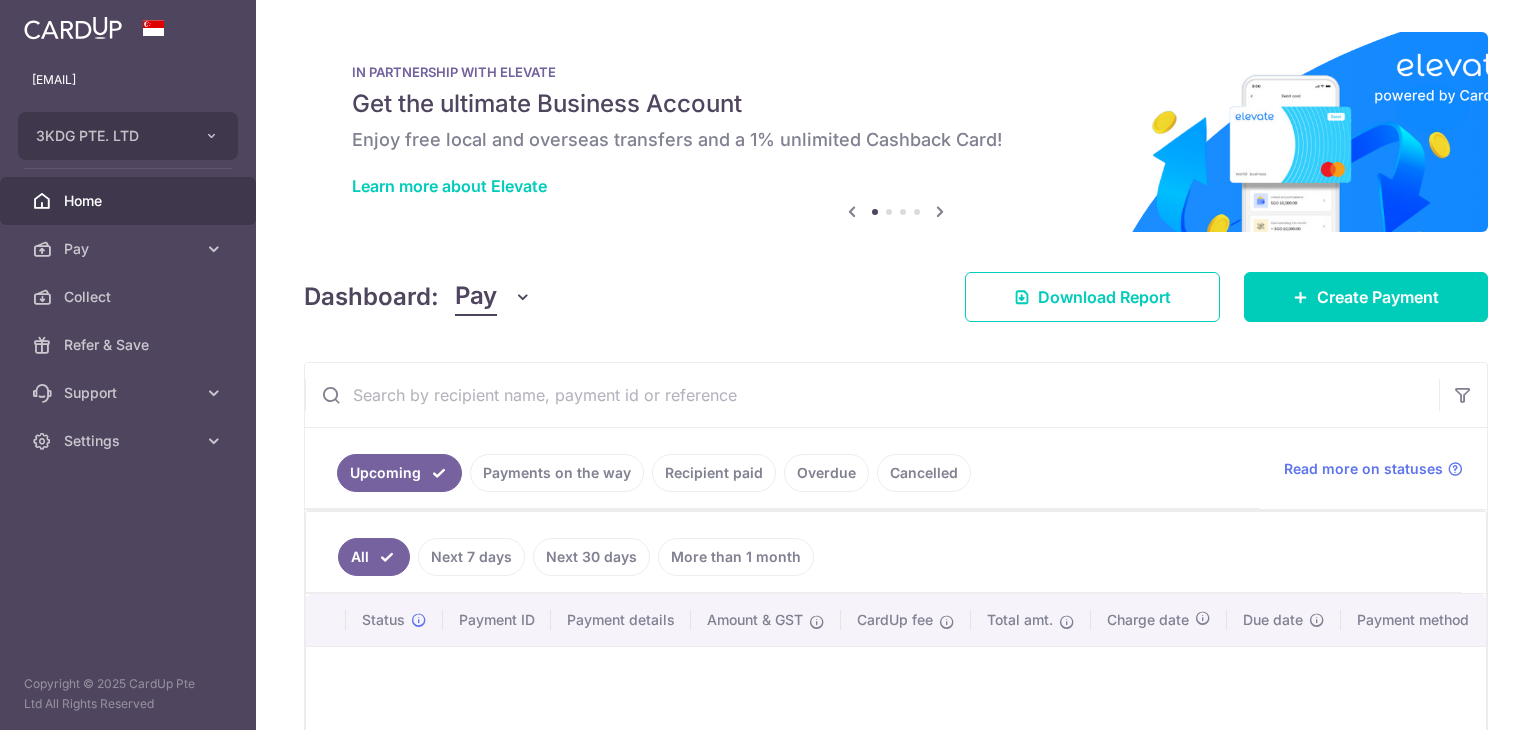 scroll, scrollTop: 0, scrollLeft: 0, axis: both 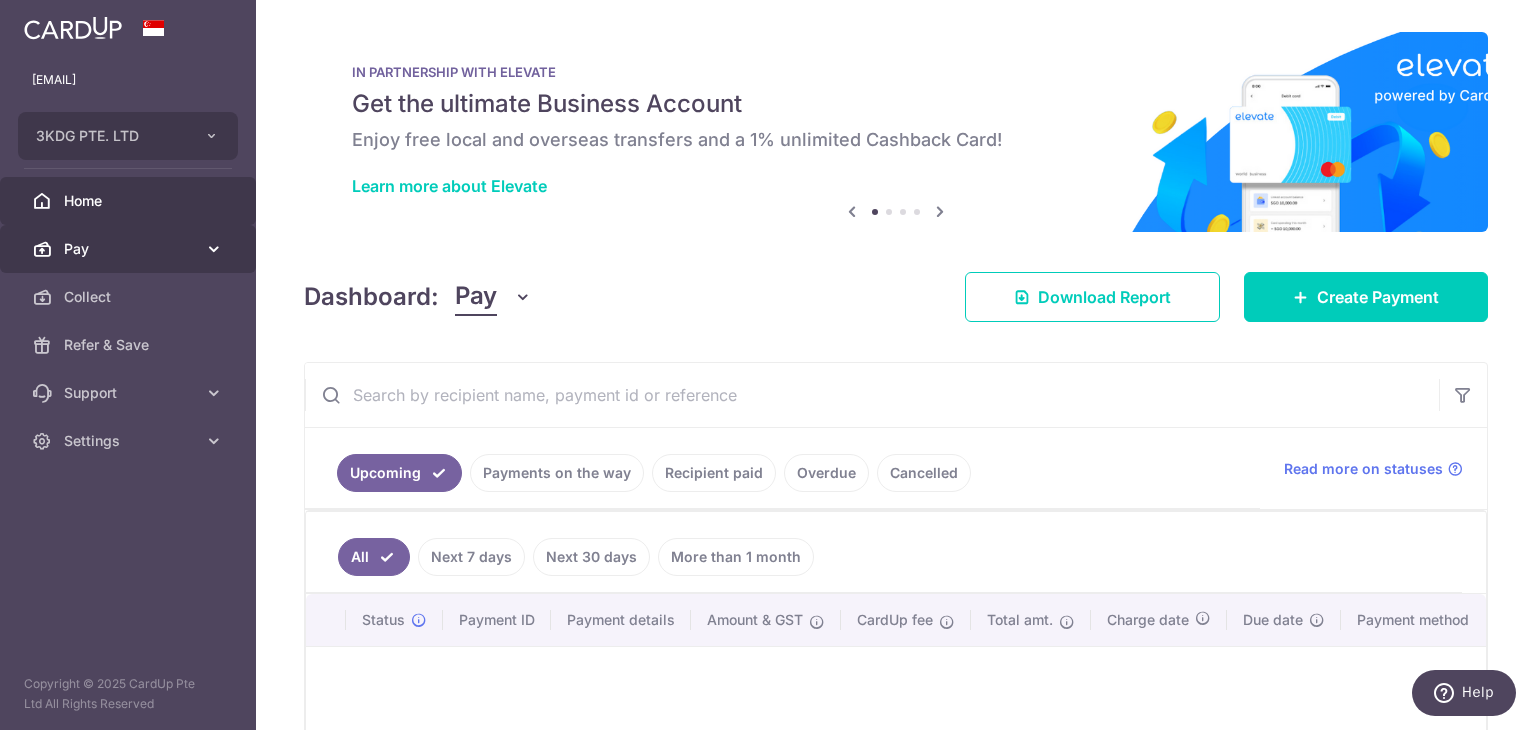 click on "Pay" at bounding box center [130, 249] 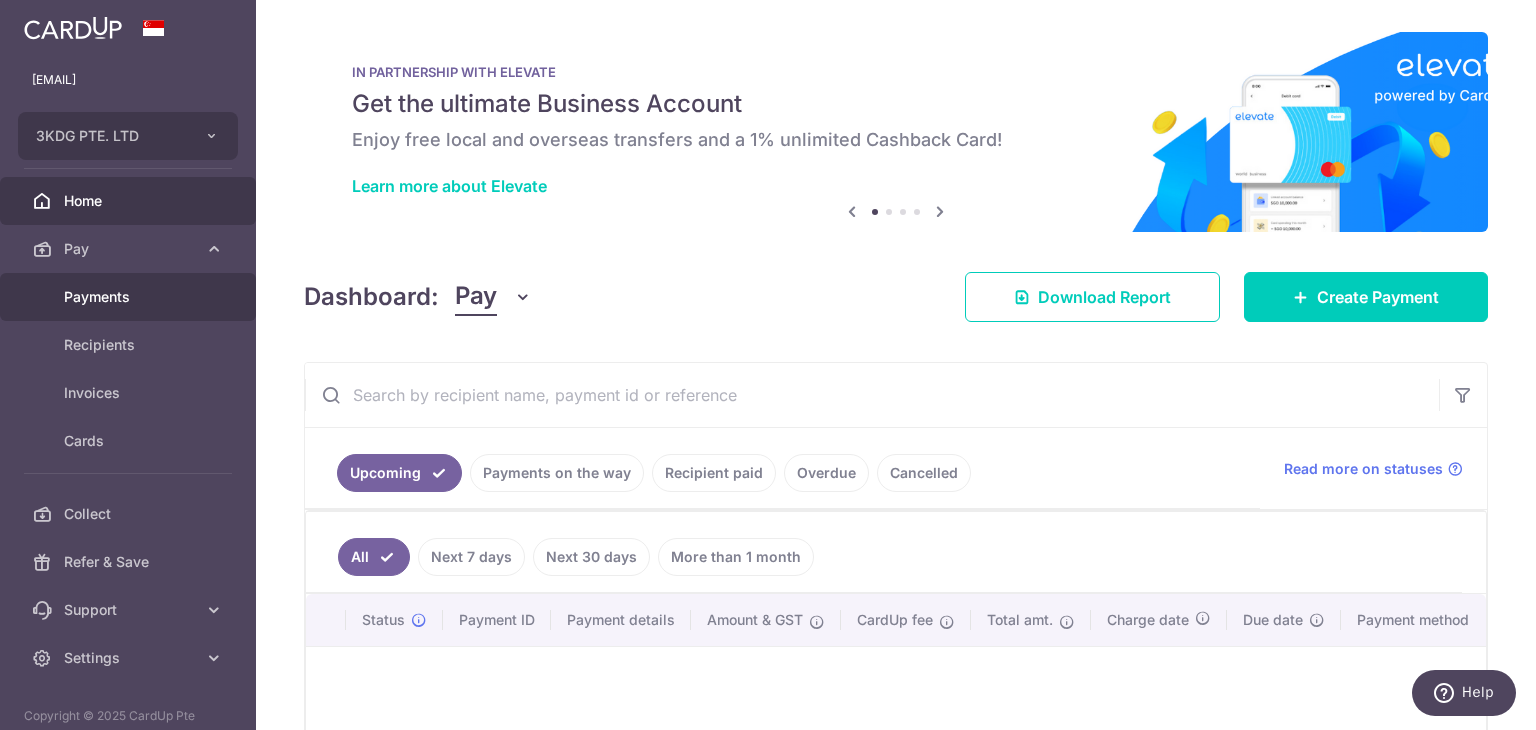 click on "Payments" at bounding box center [130, 297] 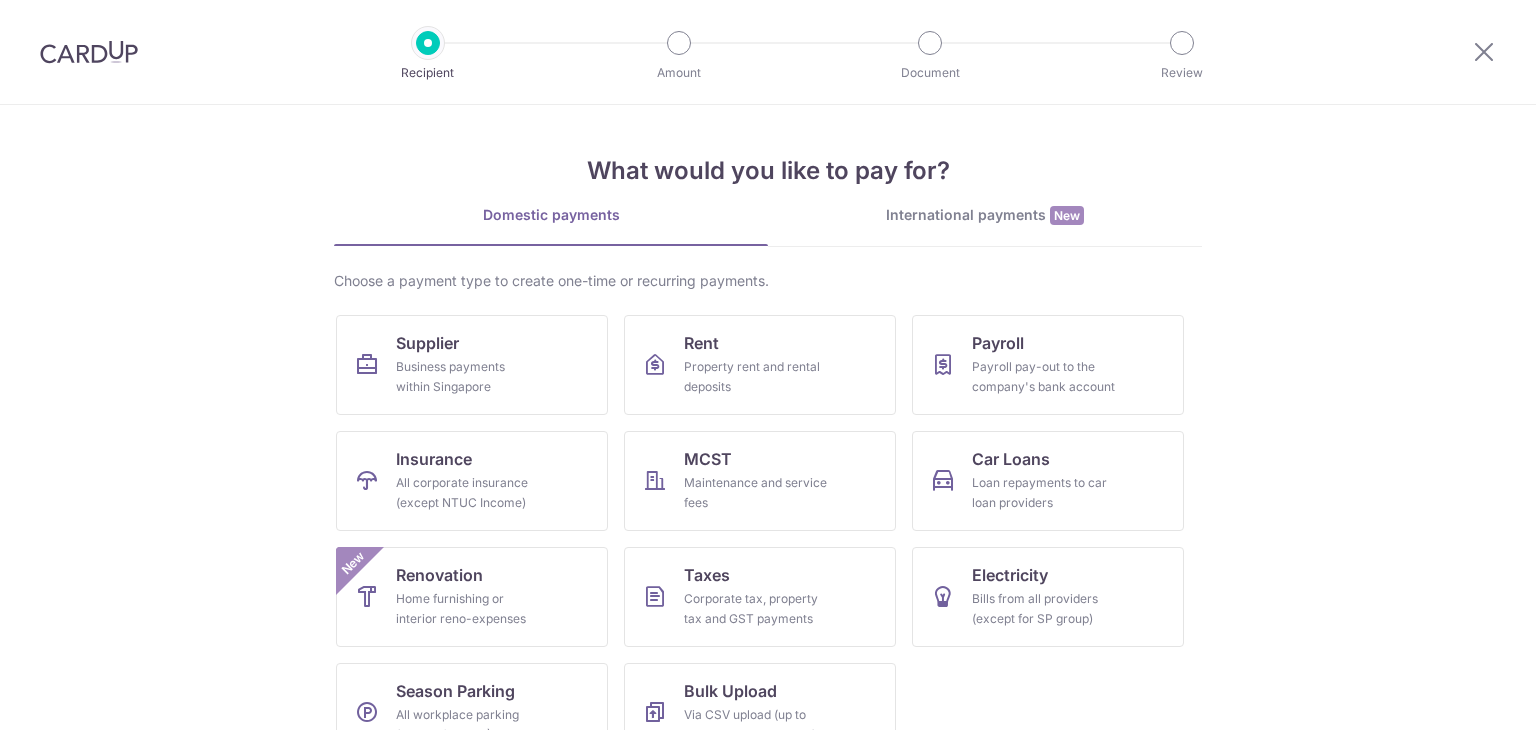 scroll, scrollTop: 0, scrollLeft: 0, axis: both 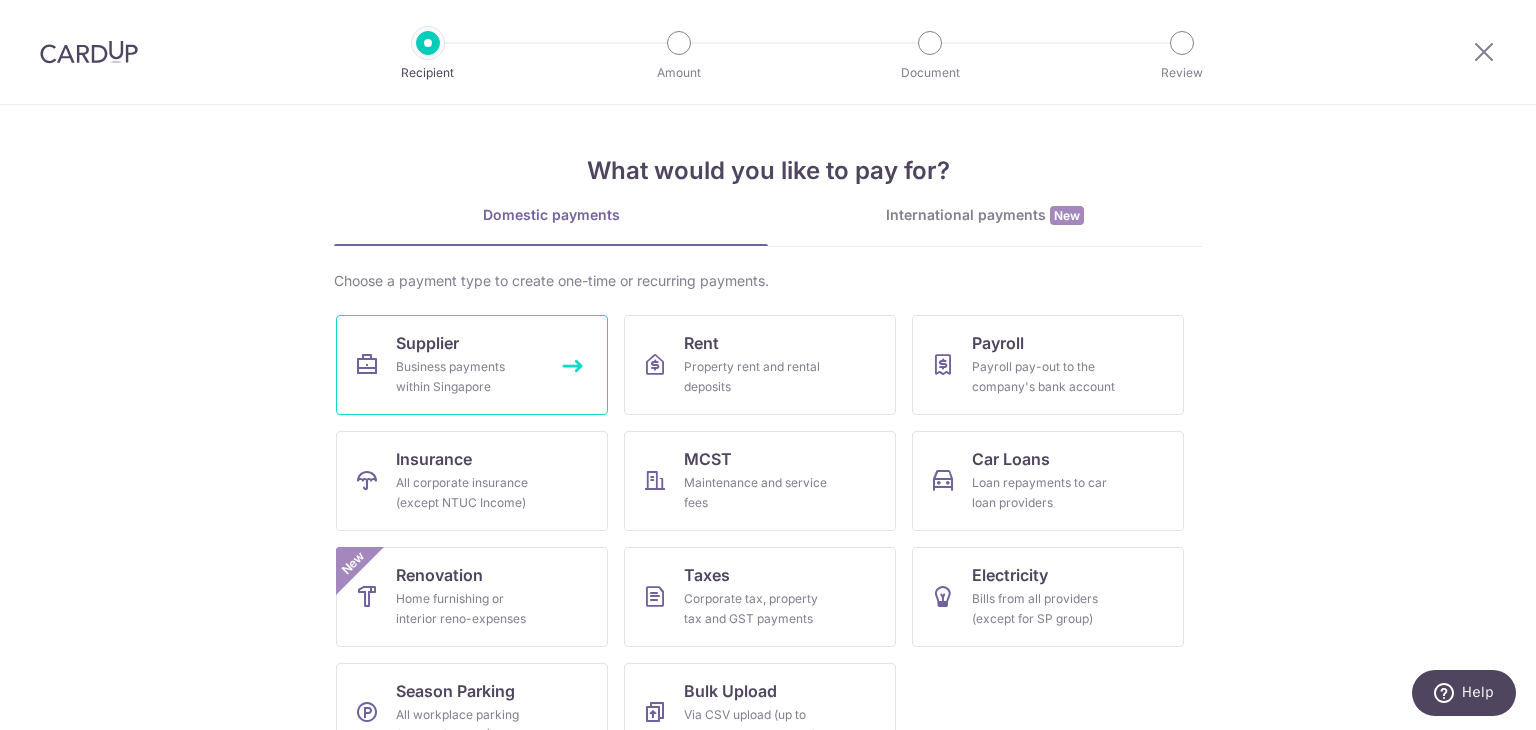 click on "Supplier" at bounding box center [427, 343] 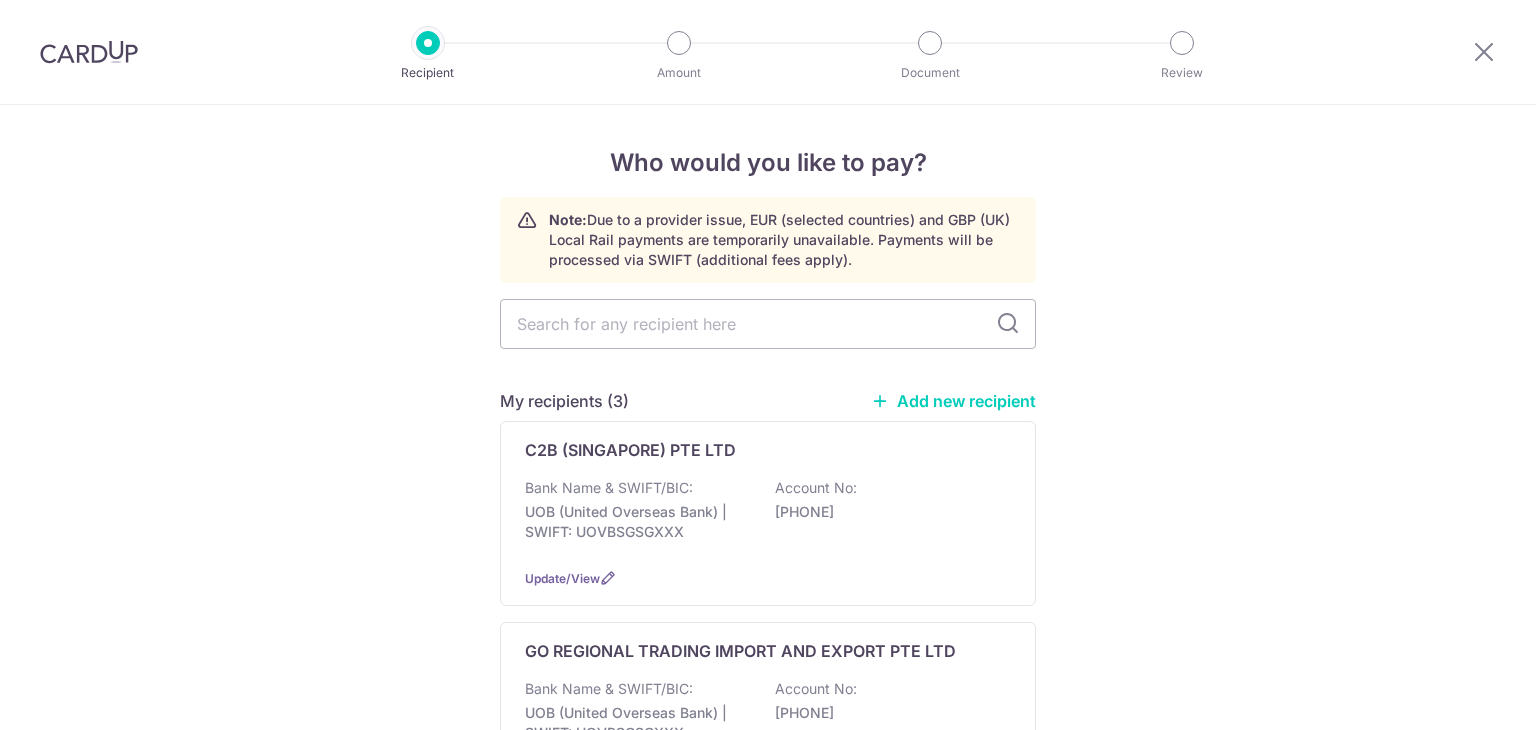 scroll, scrollTop: 0, scrollLeft: 0, axis: both 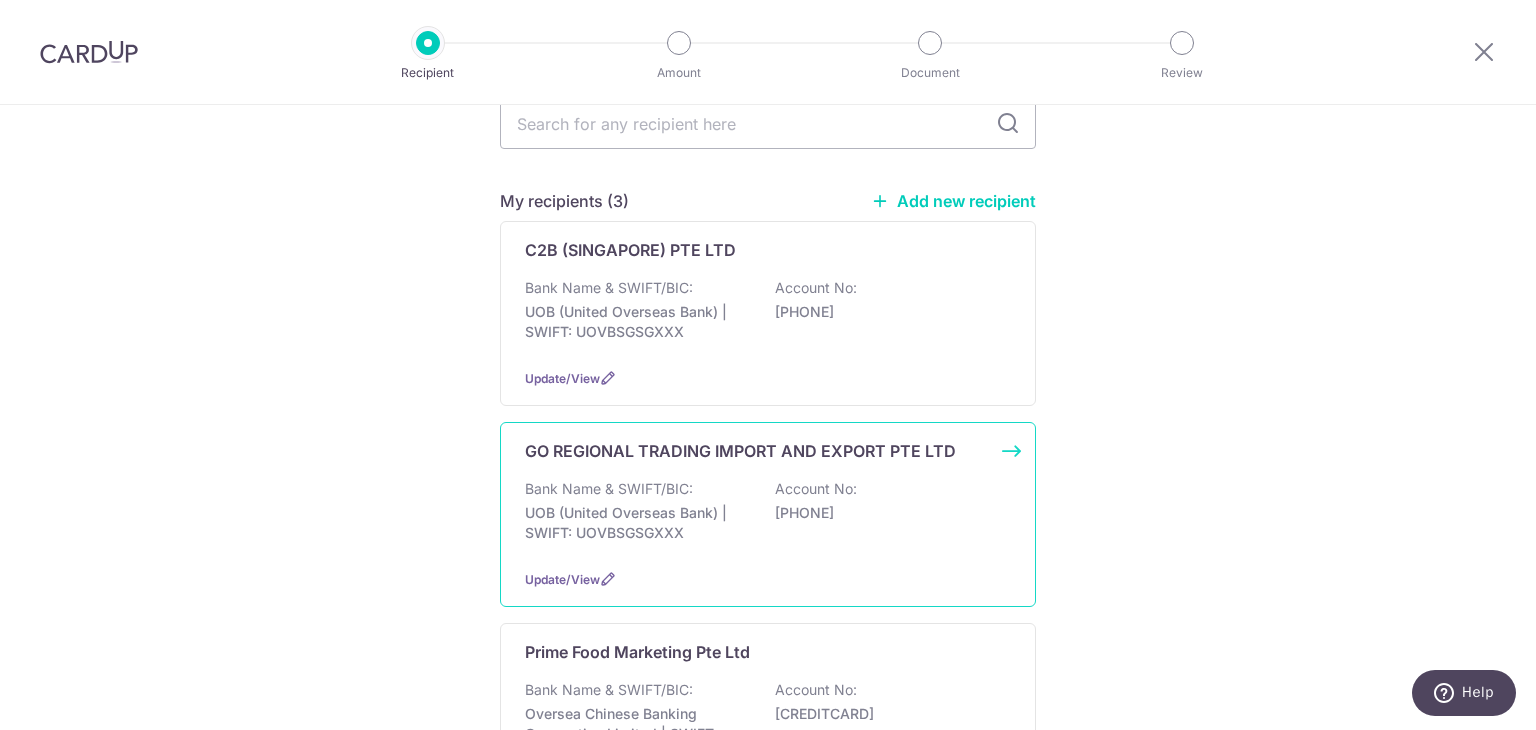 click on "GO REGIONAL TRADING IMPORT AND EXPORT PTE LTD" at bounding box center (740, 451) 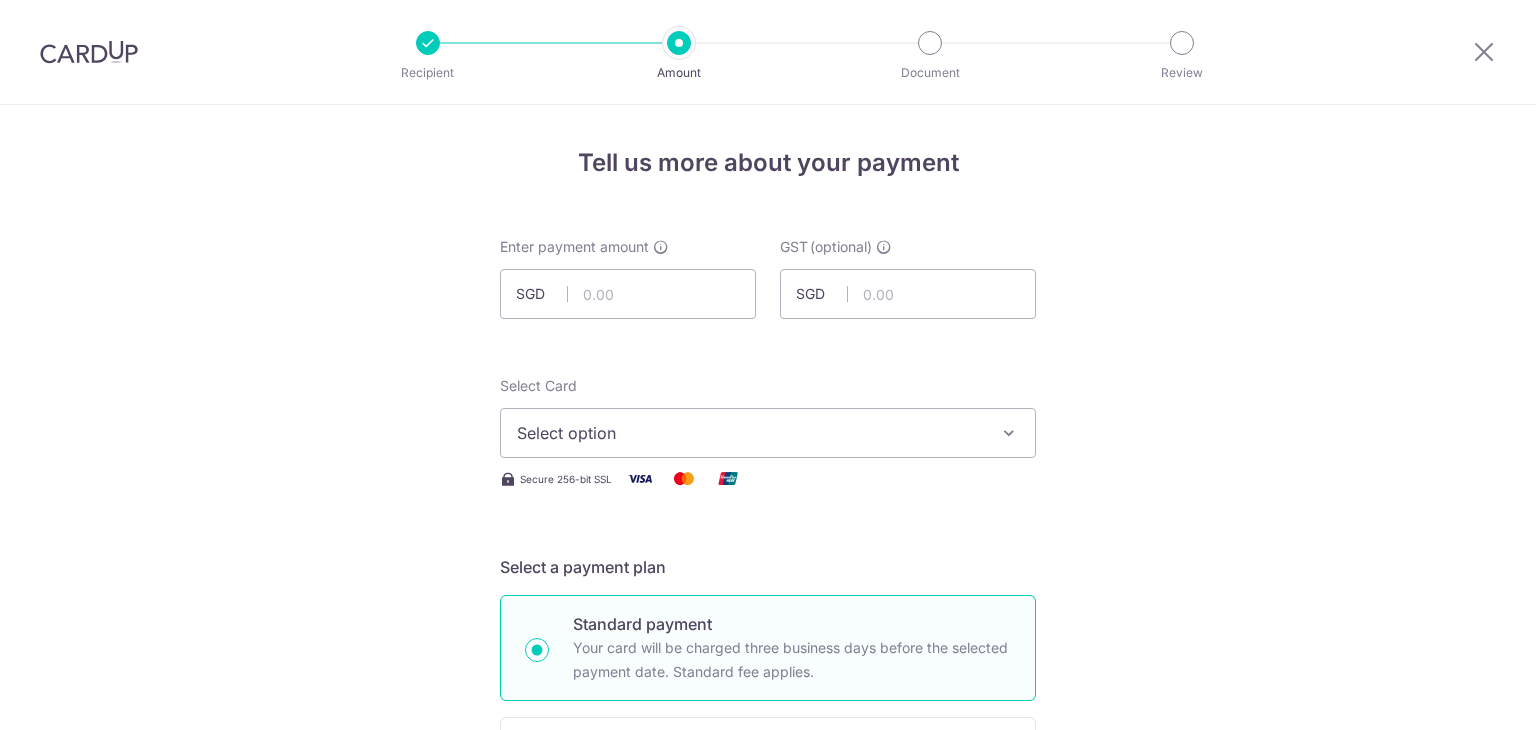 scroll, scrollTop: 0, scrollLeft: 0, axis: both 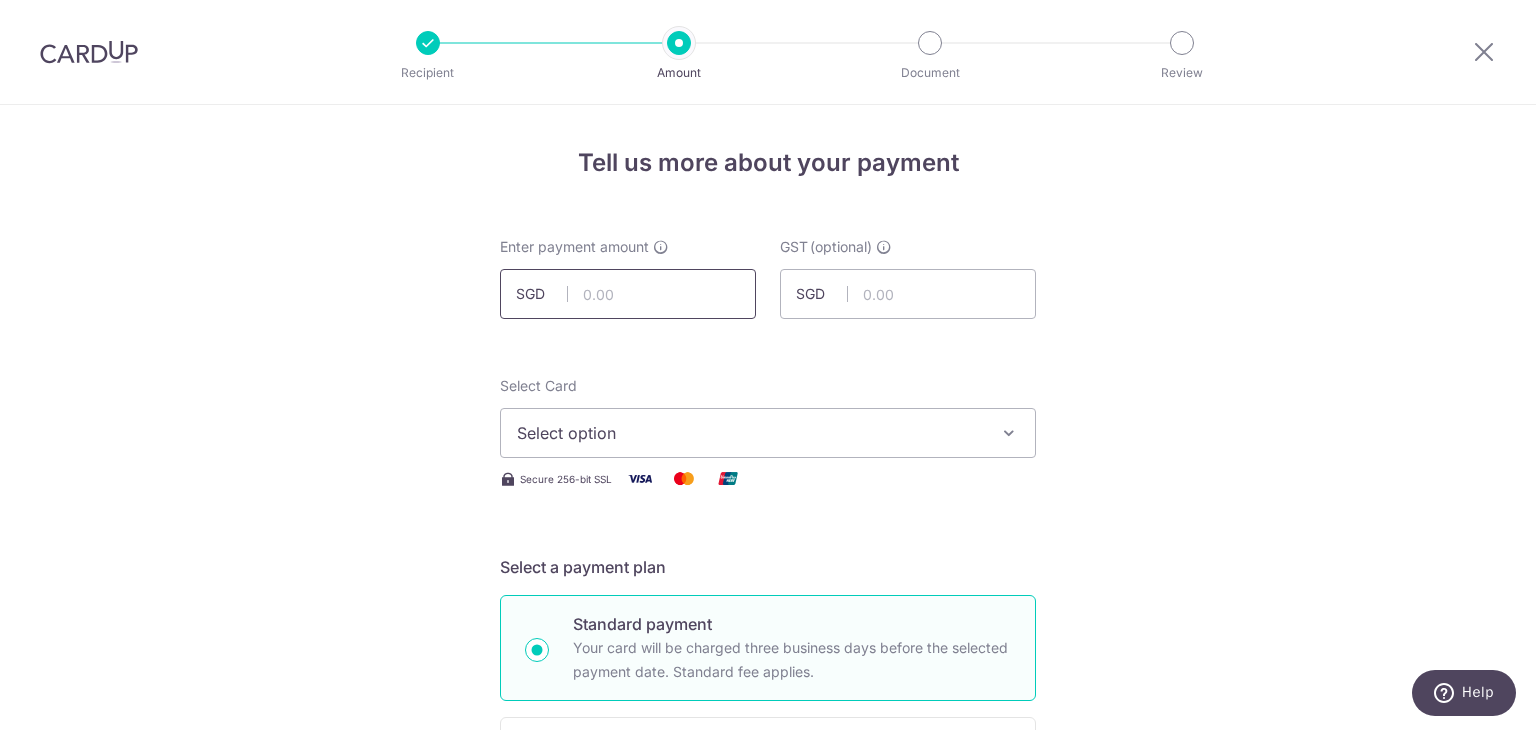 click at bounding box center [628, 294] 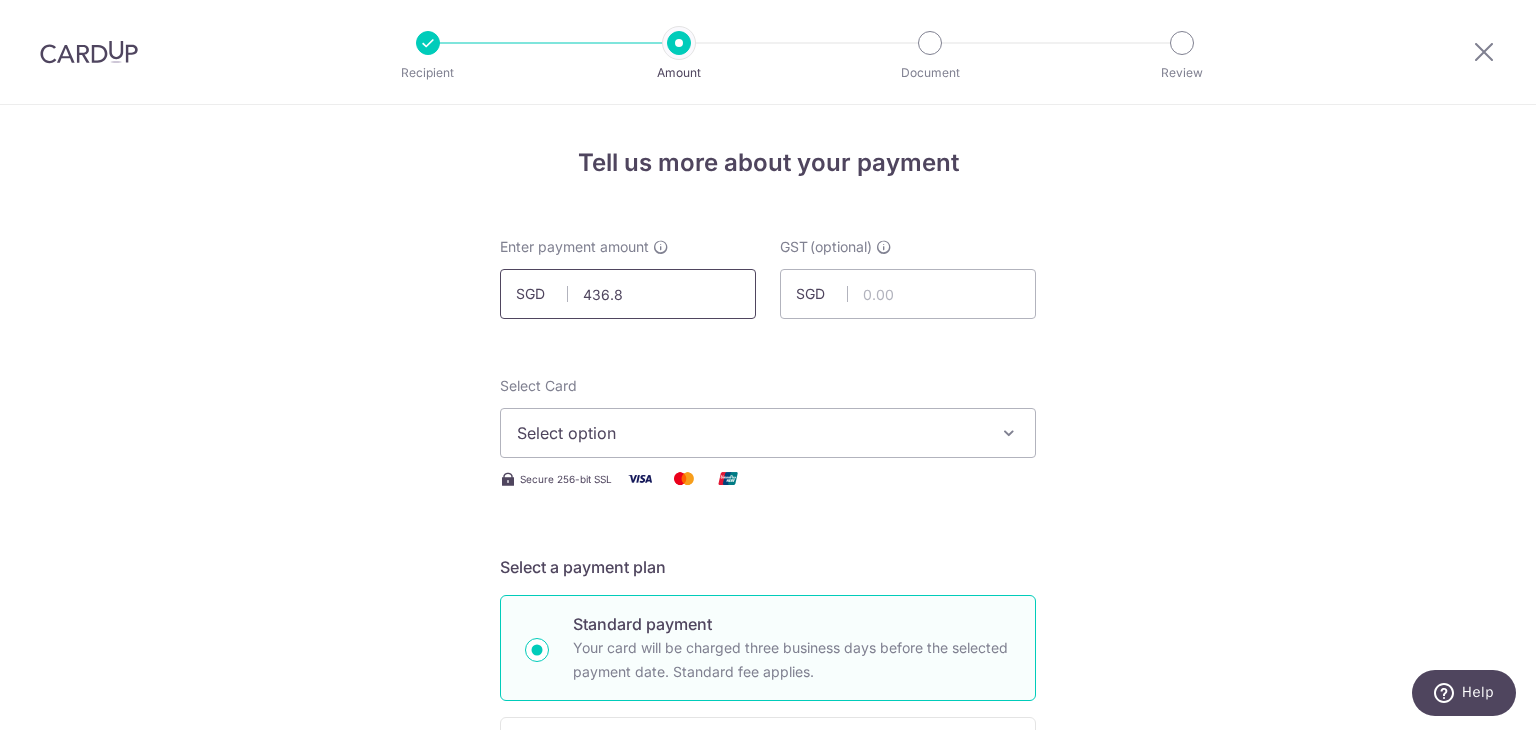 type on "436.86" 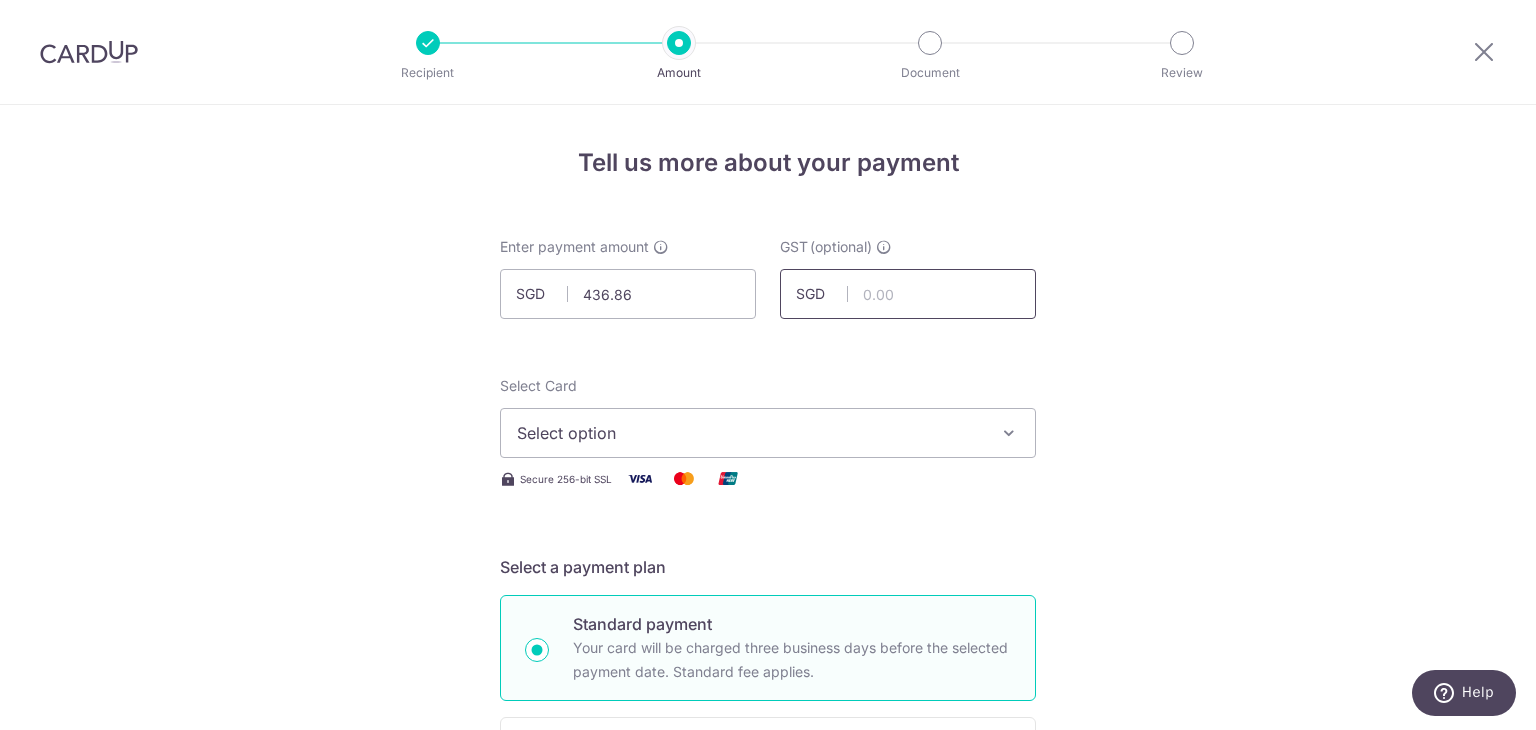 click at bounding box center (908, 294) 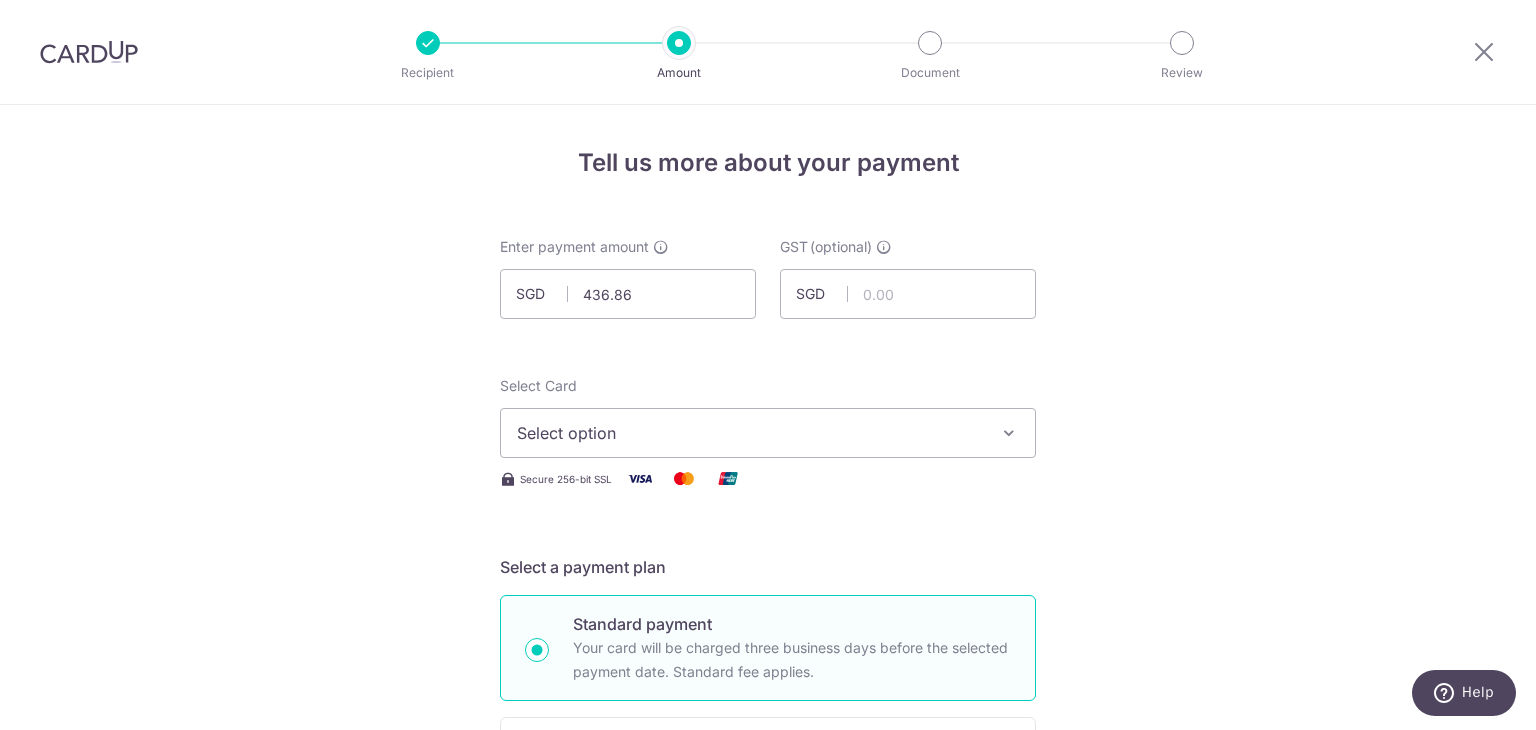 click on "Enter payment amount
SGD
436.86
436.86
GST
(optional)
SGD
Select Card
Select option
Add credit card
Your Cards
**** 0387
Secure 256-bit SSL
Text" at bounding box center (768, 1095) 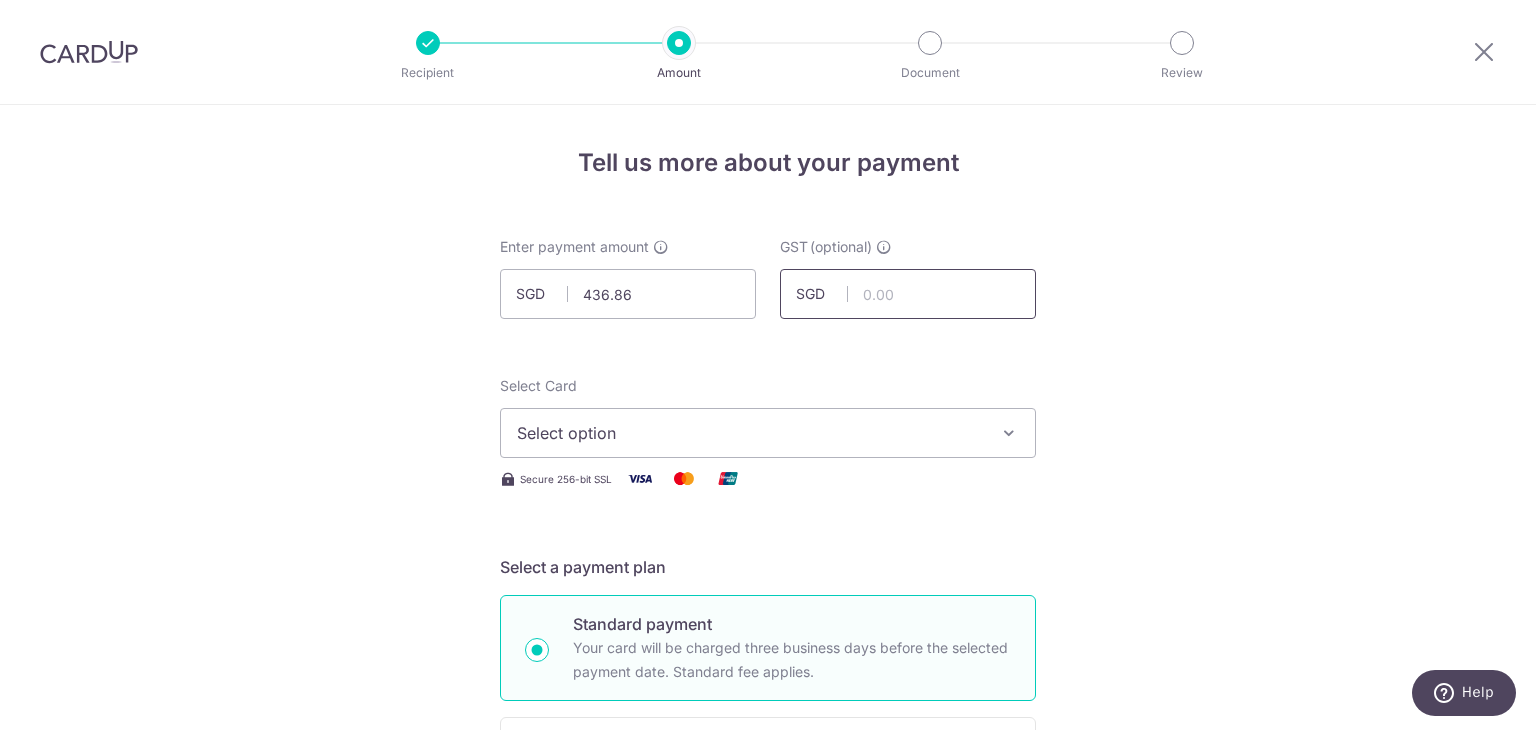 click at bounding box center (908, 294) 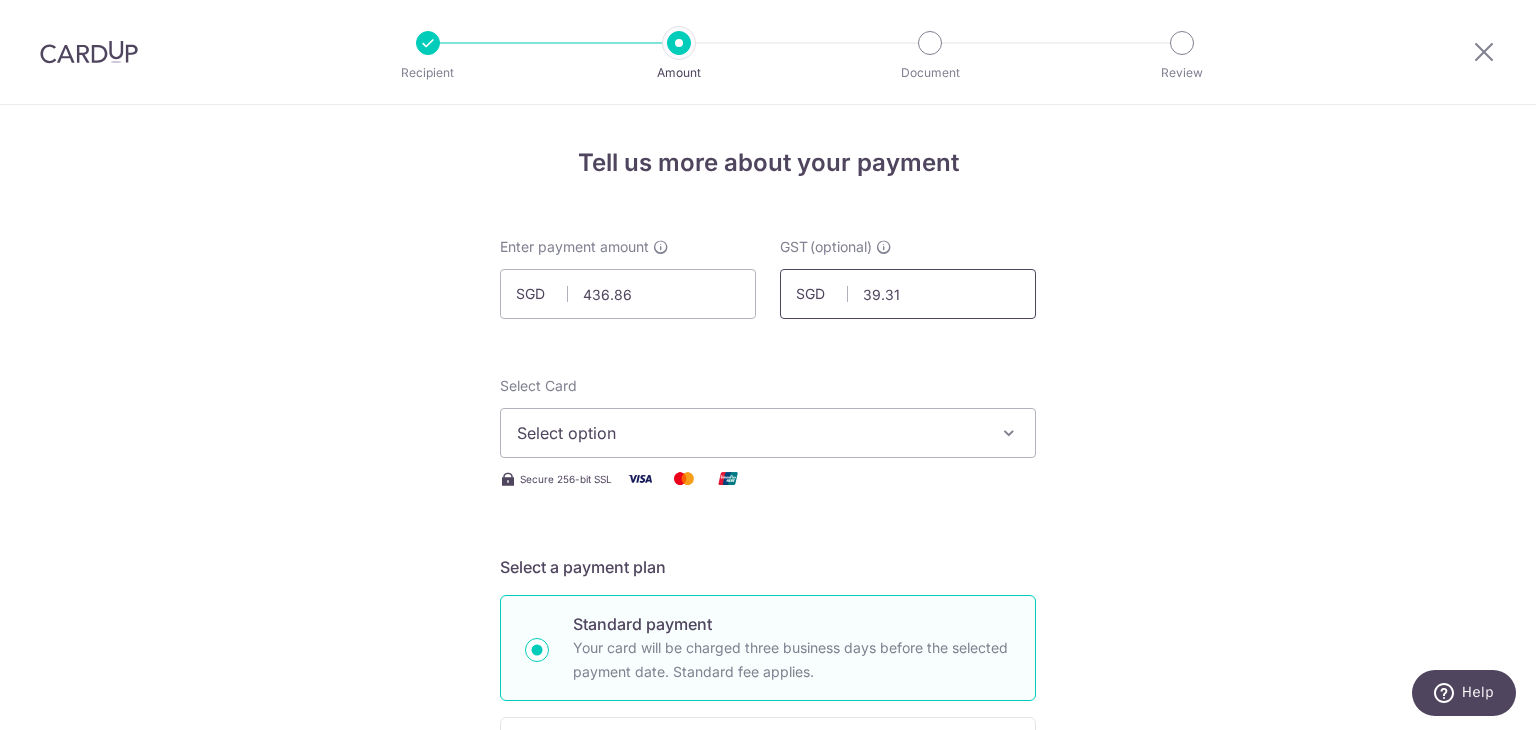 type on "39.31" 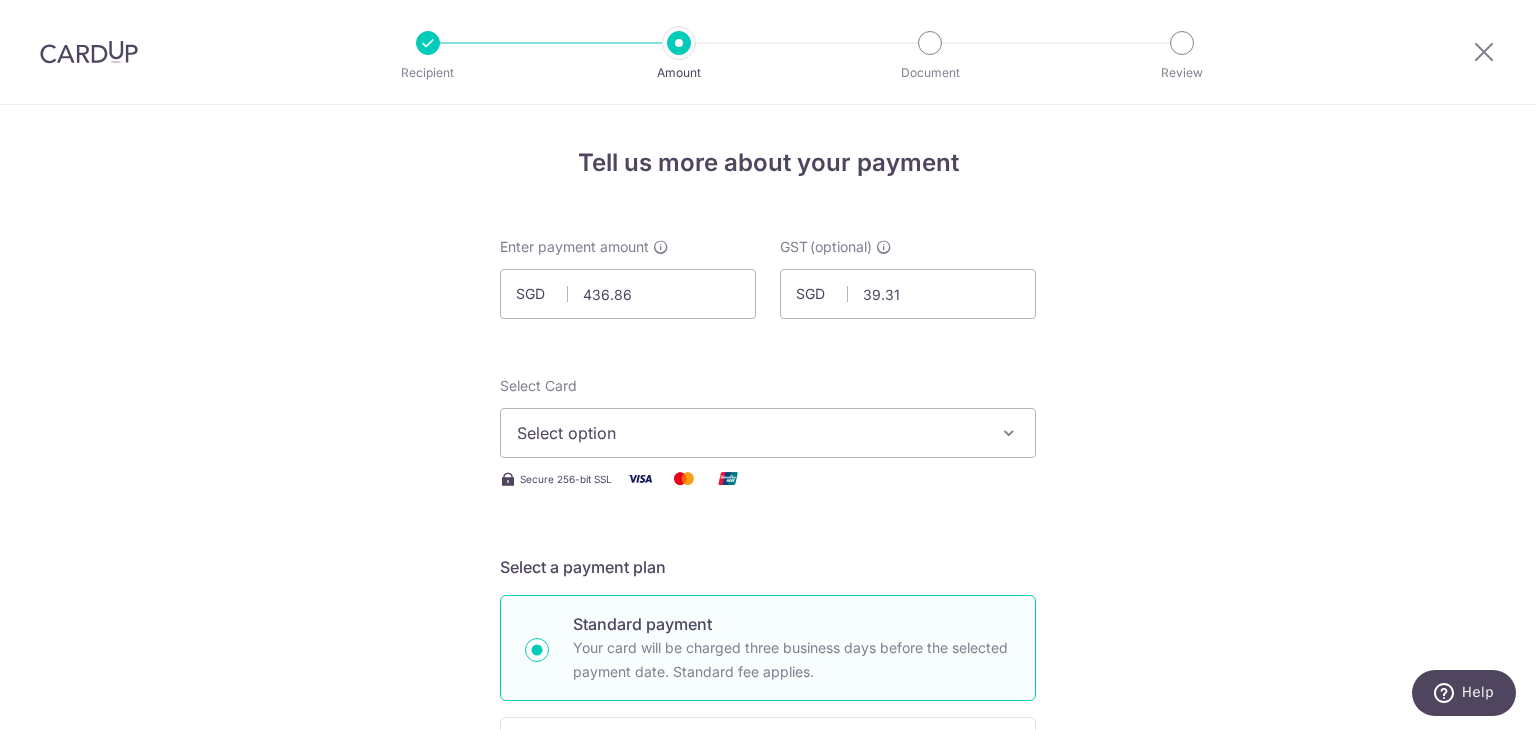 click on "Tell us more about your payment
Enter payment amount
SGD
436.86
436.86
GST
(optional)
SGD
39.31
39.31
Select Card
Select option
Add credit card
Your Cards
**** 0387
Secure 256-bit SSL" at bounding box center [768, 1076] 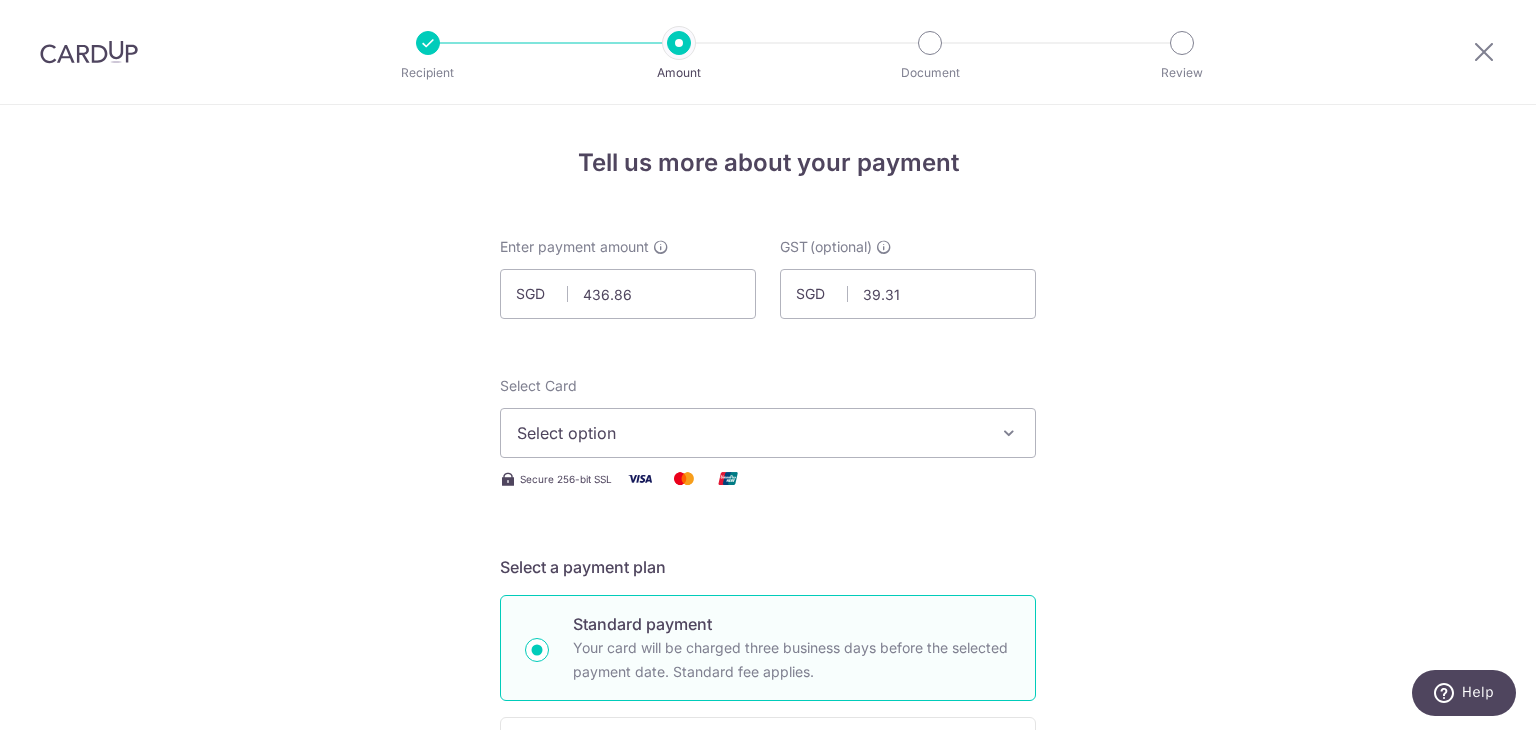 click on "Select option" at bounding box center [750, 433] 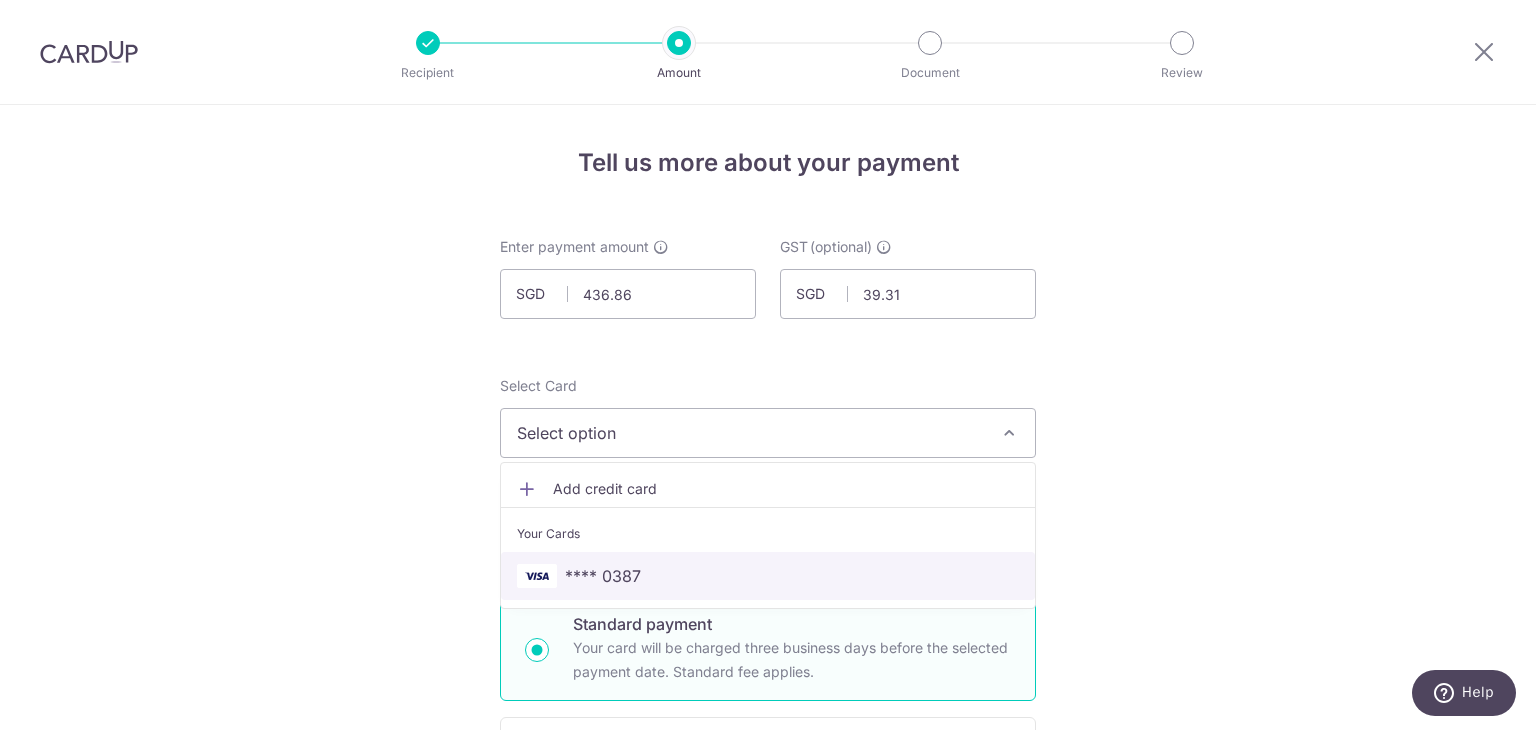 click on "**** 0387" at bounding box center (603, 576) 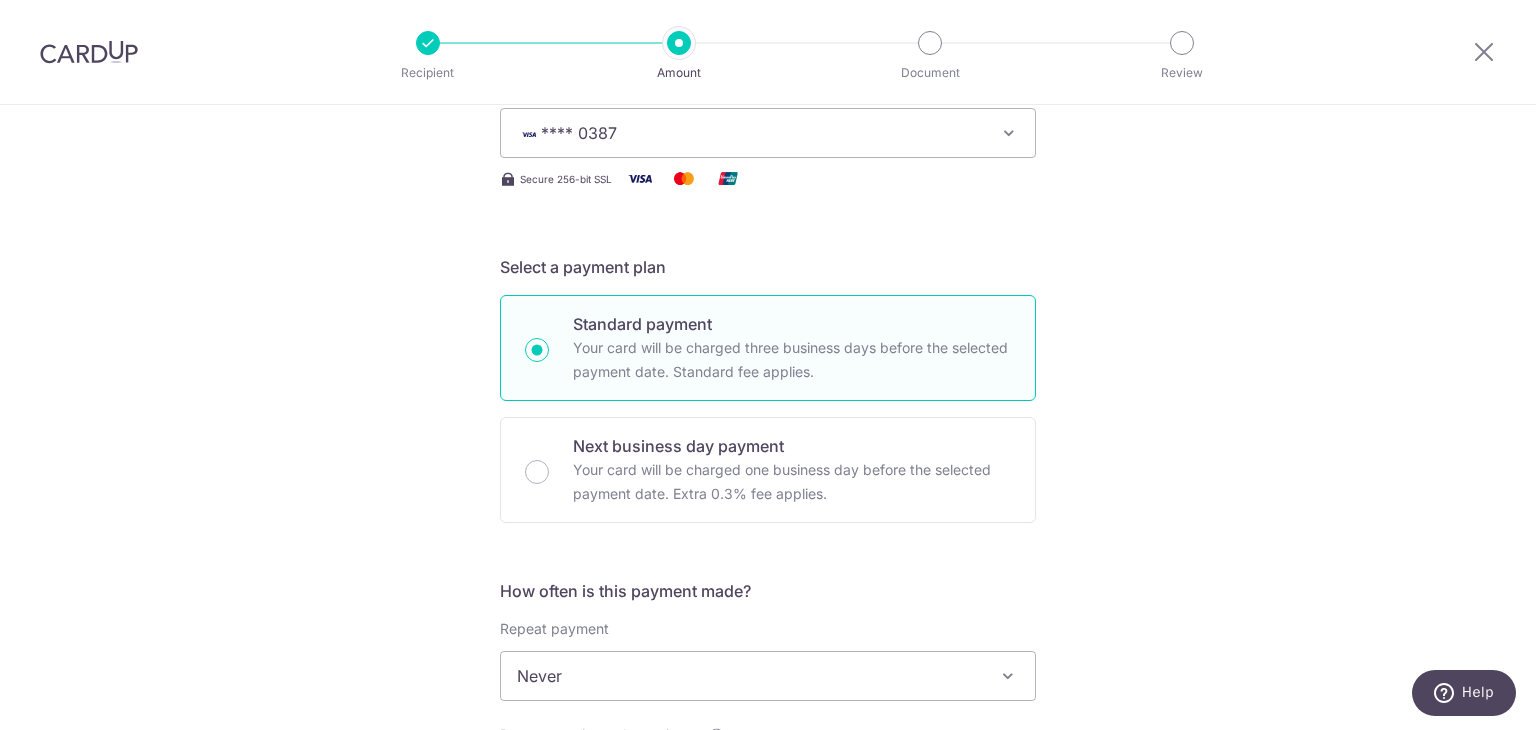 scroll, scrollTop: 500, scrollLeft: 0, axis: vertical 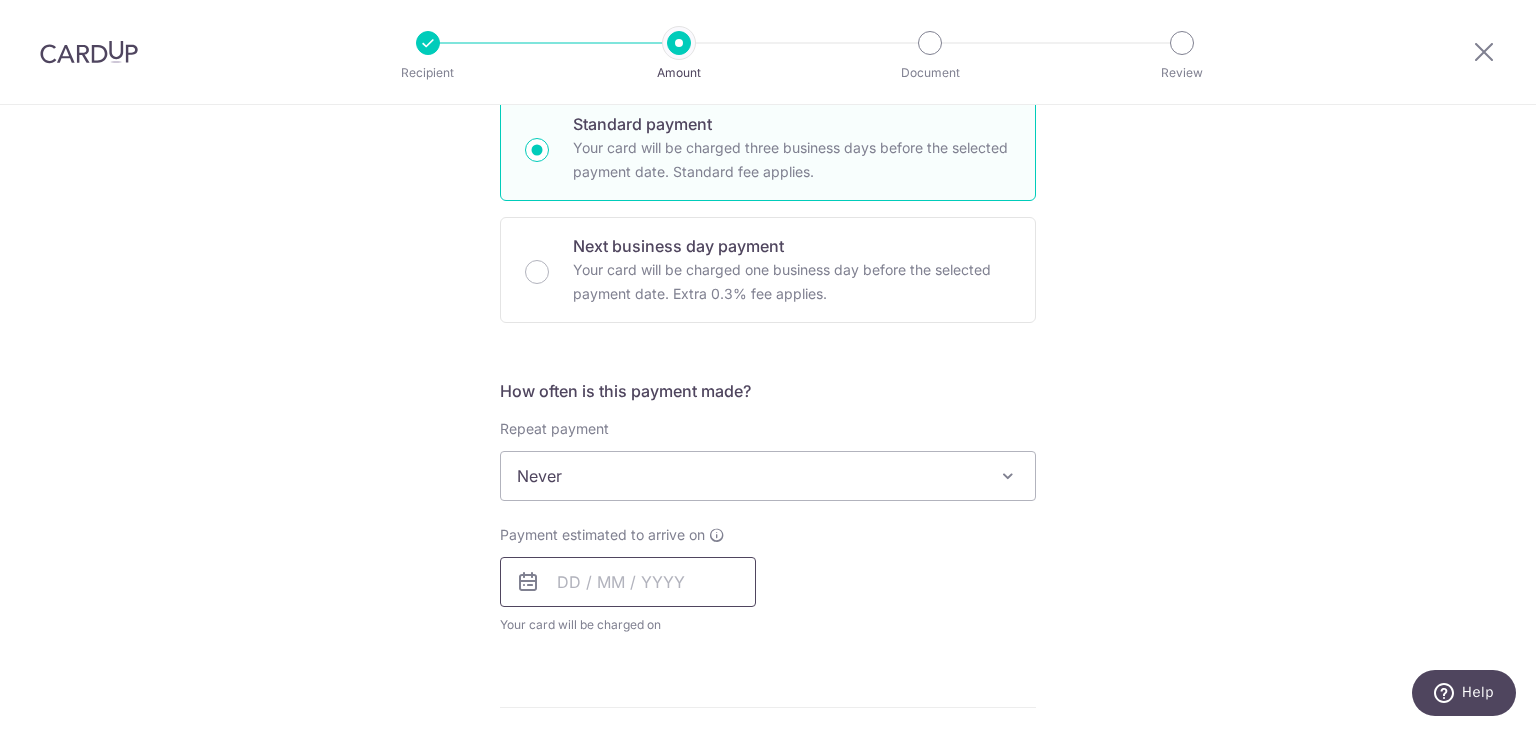 click at bounding box center [628, 582] 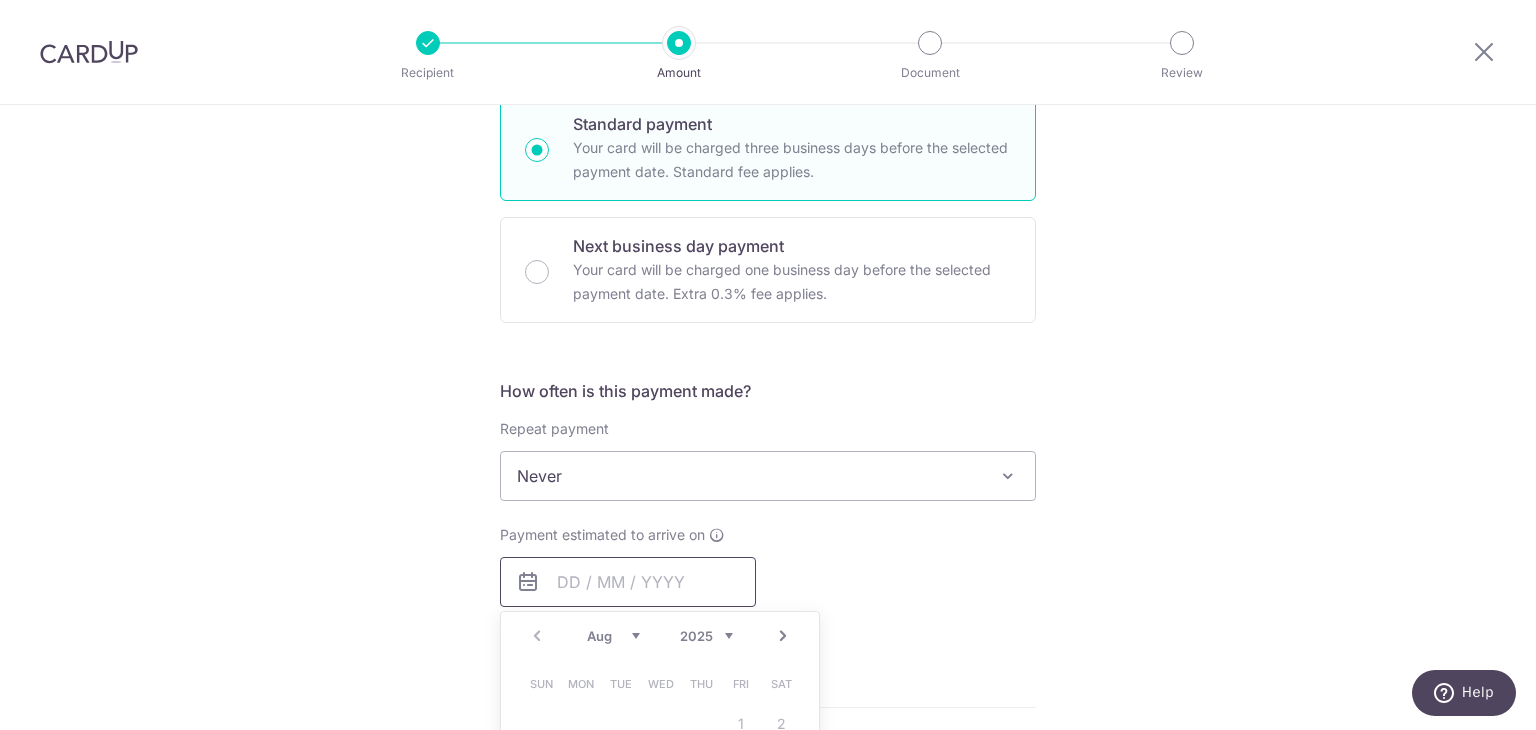scroll, scrollTop: 800, scrollLeft: 0, axis: vertical 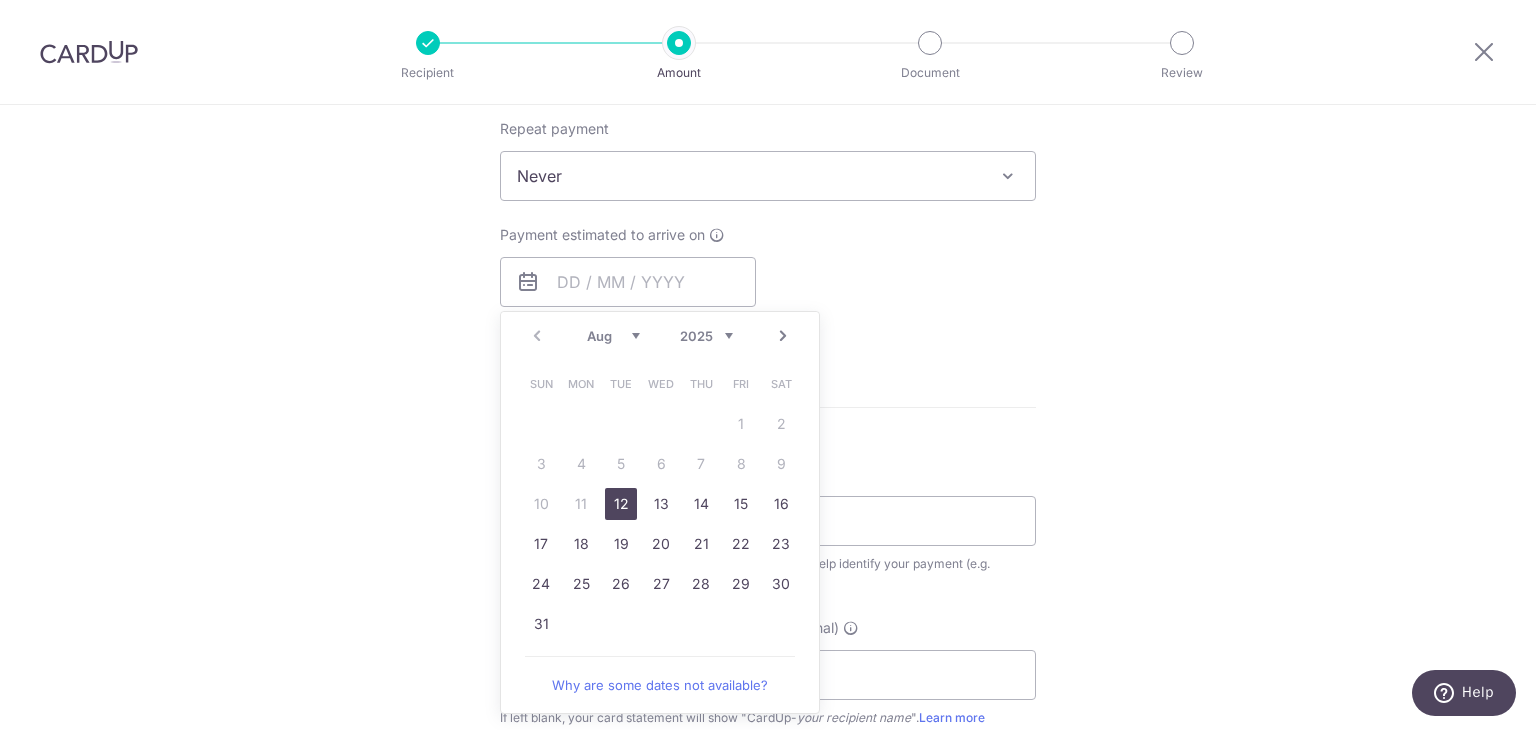 click on "12" at bounding box center [621, 504] 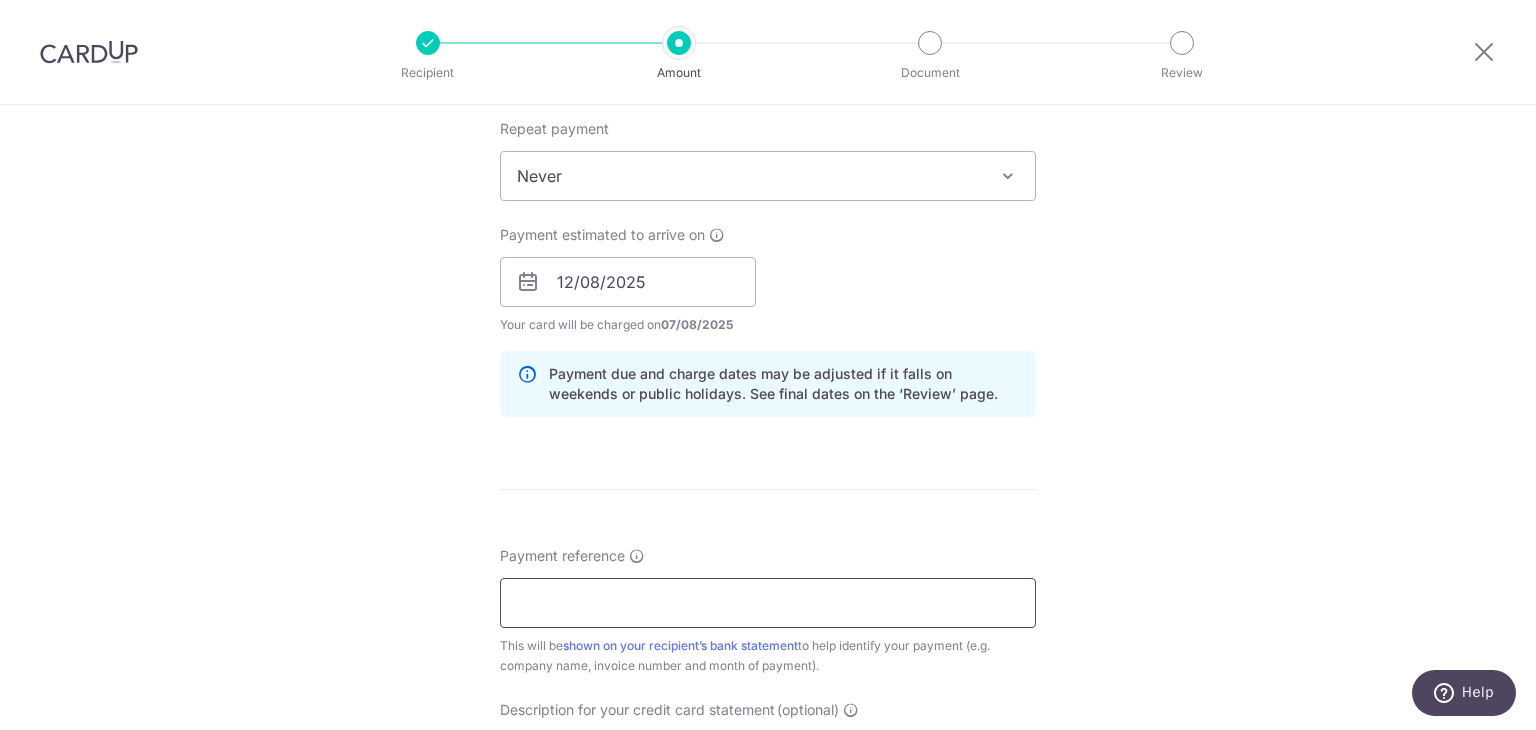 click on "Payment reference" at bounding box center (768, 603) 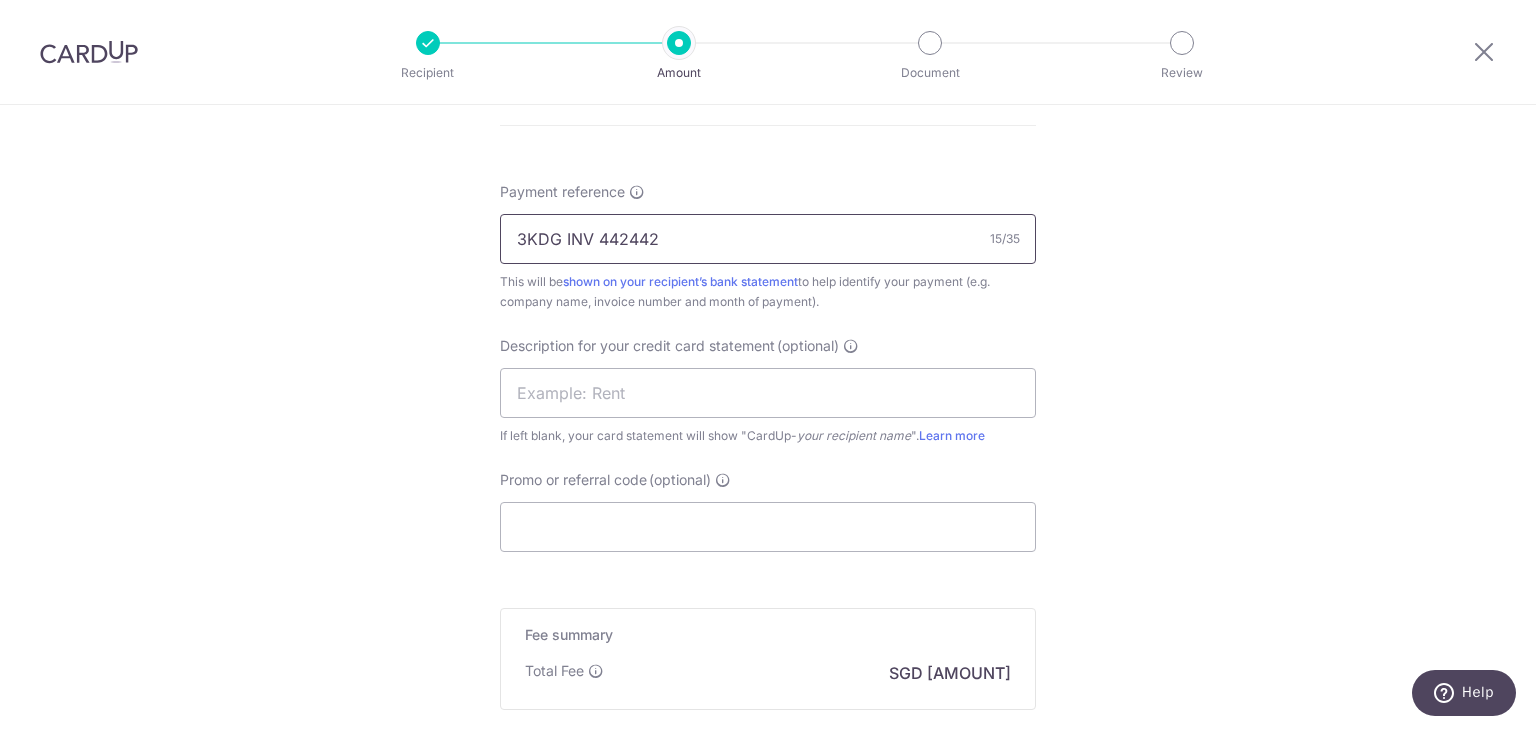scroll, scrollTop: 1200, scrollLeft: 0, axis: vertical 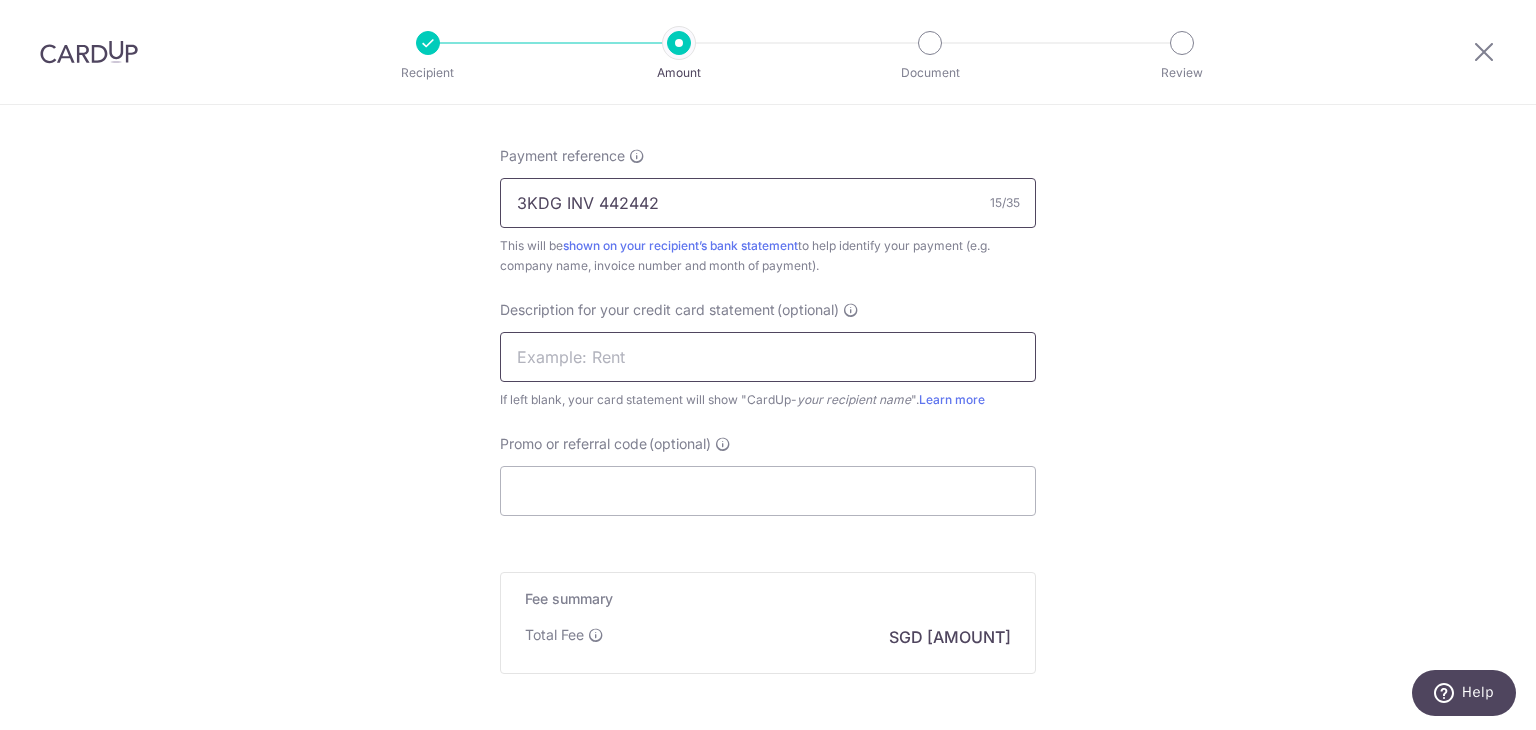 type on "3KDG INV 442442" 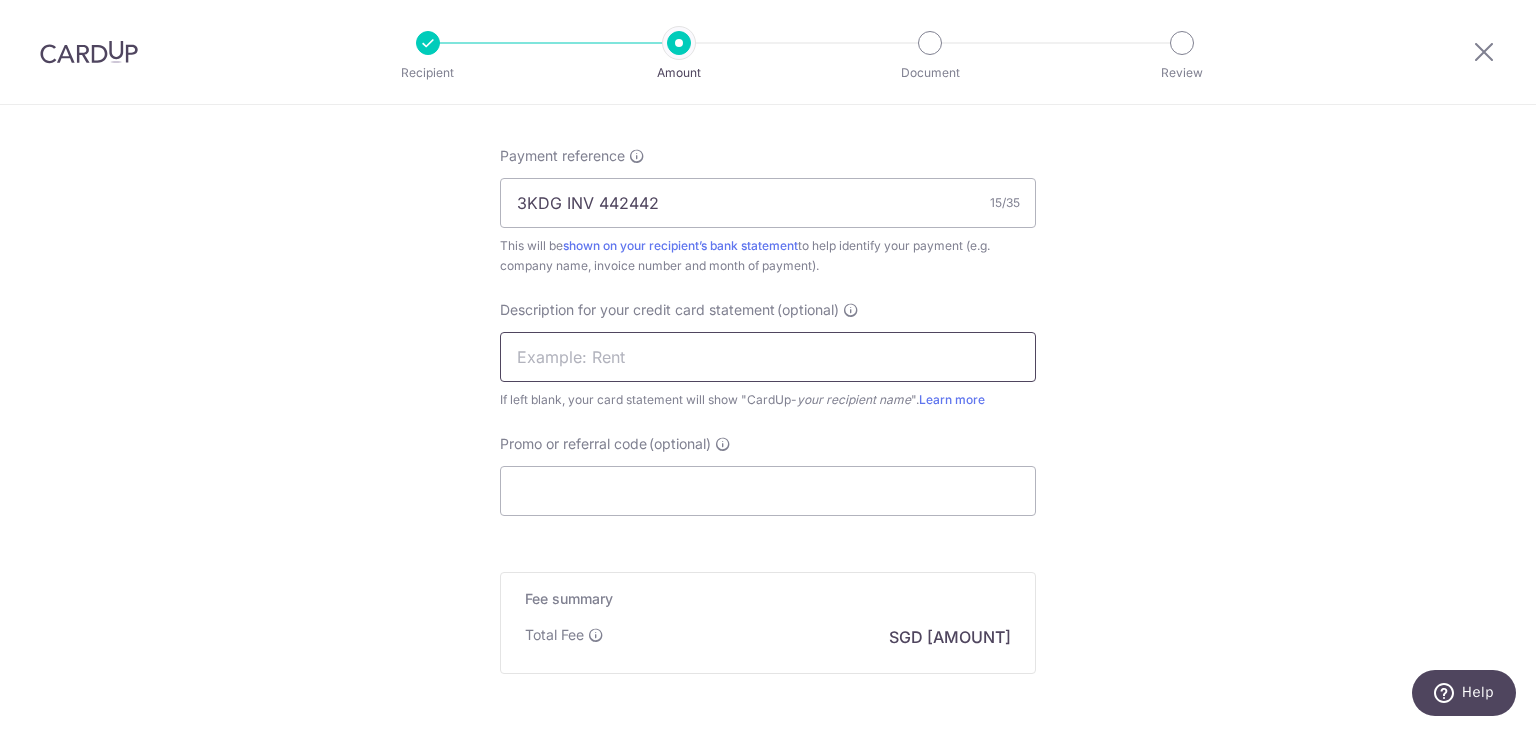 click at bounding box center (768, 357) 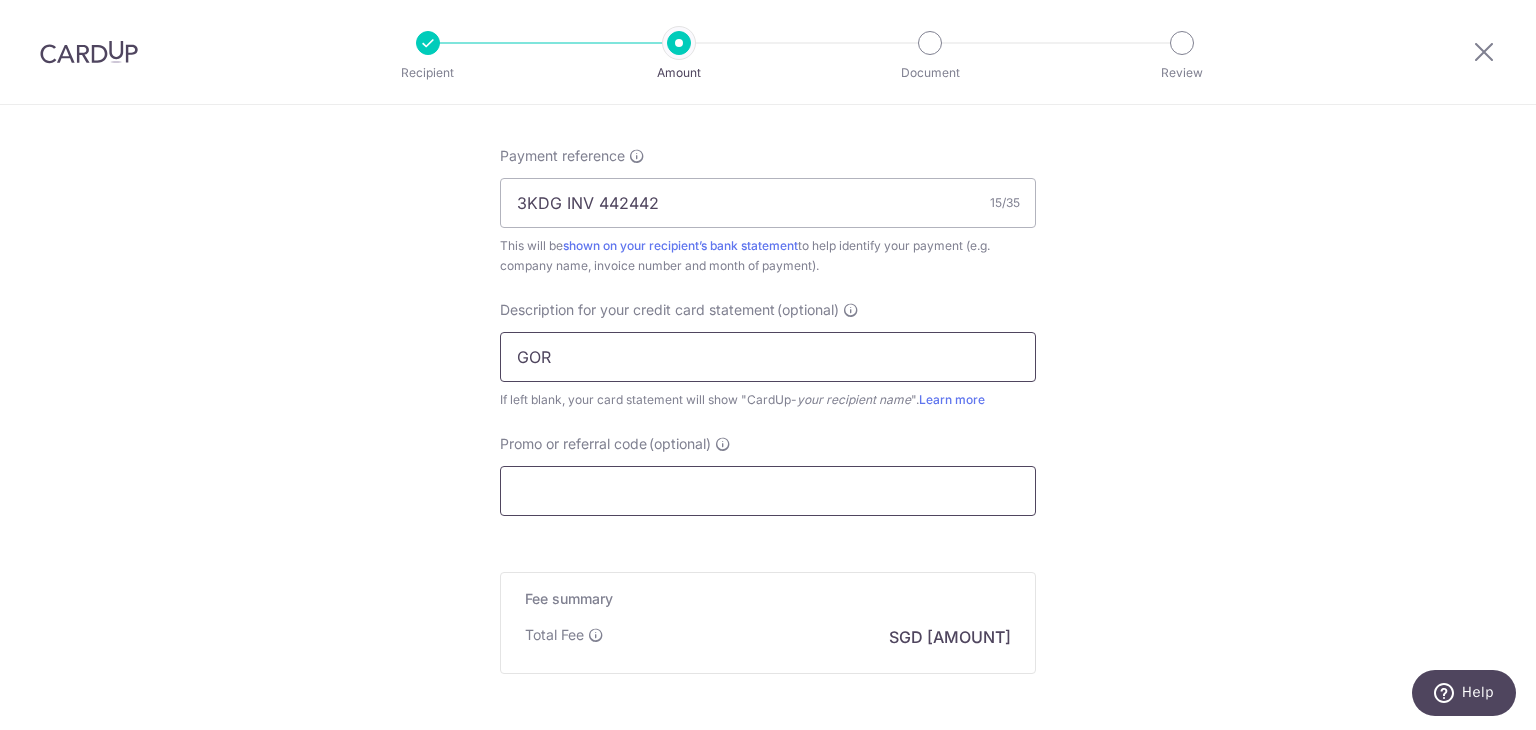 type on "GOR" 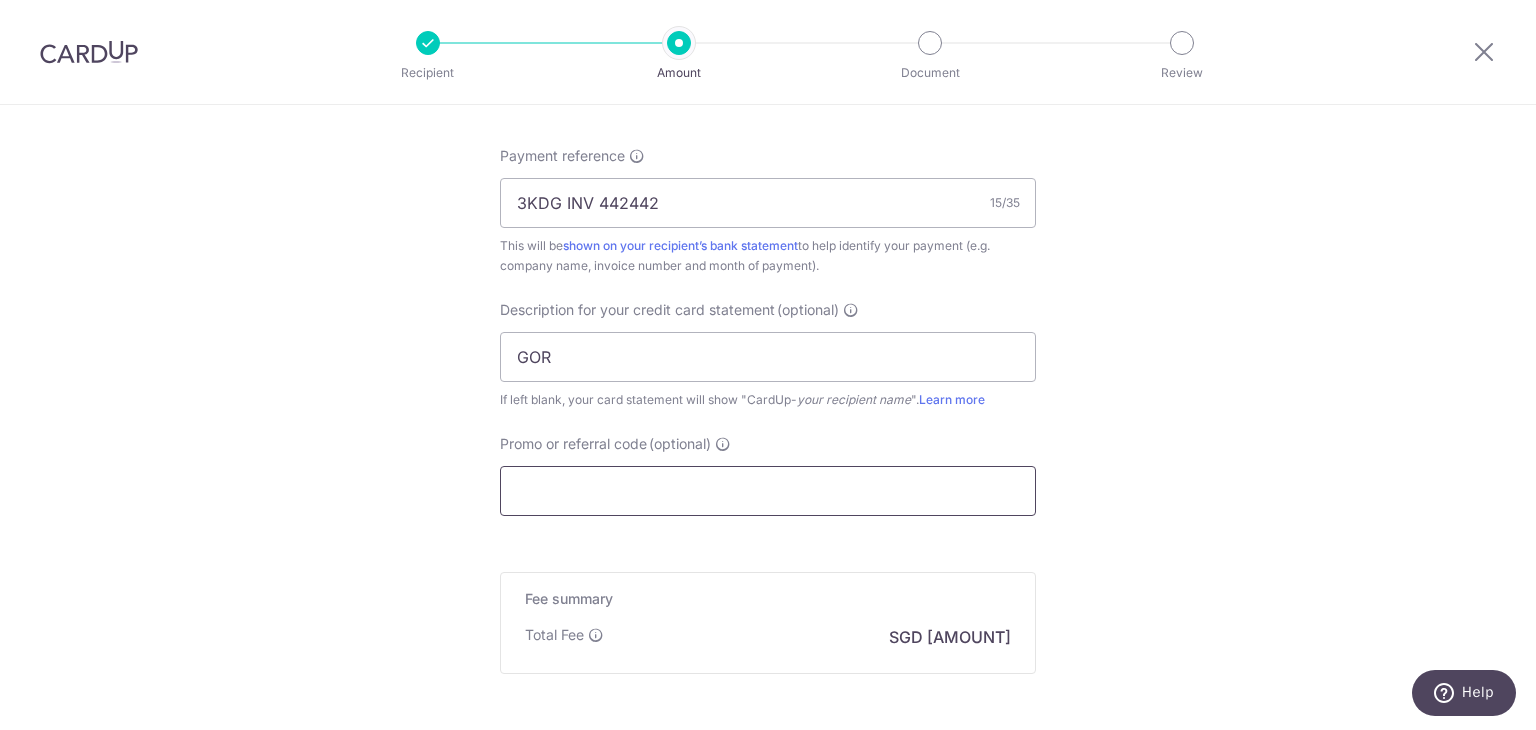 click on "Promo or referral code
(optional)" at bounding box center (768, 491) 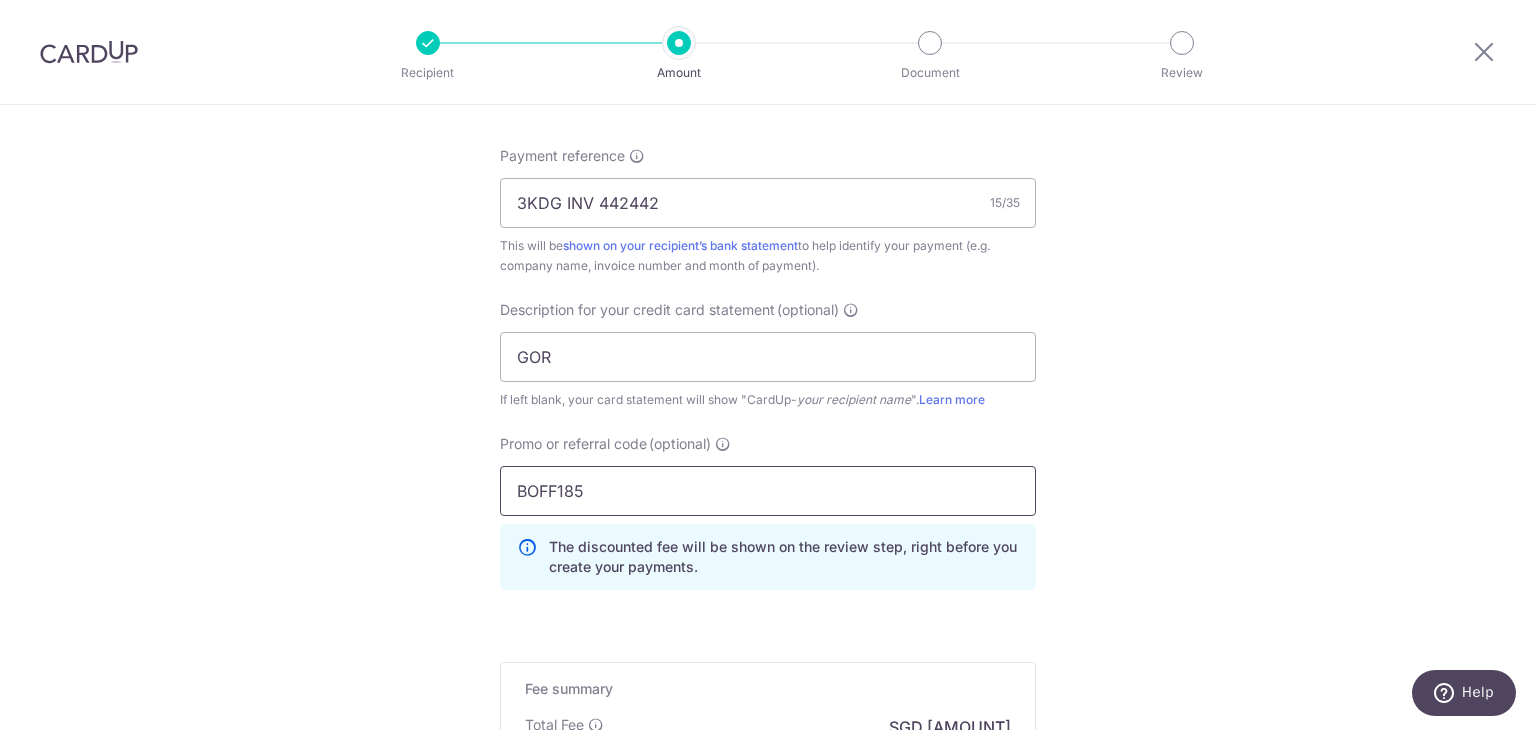 type on "BOFF185" 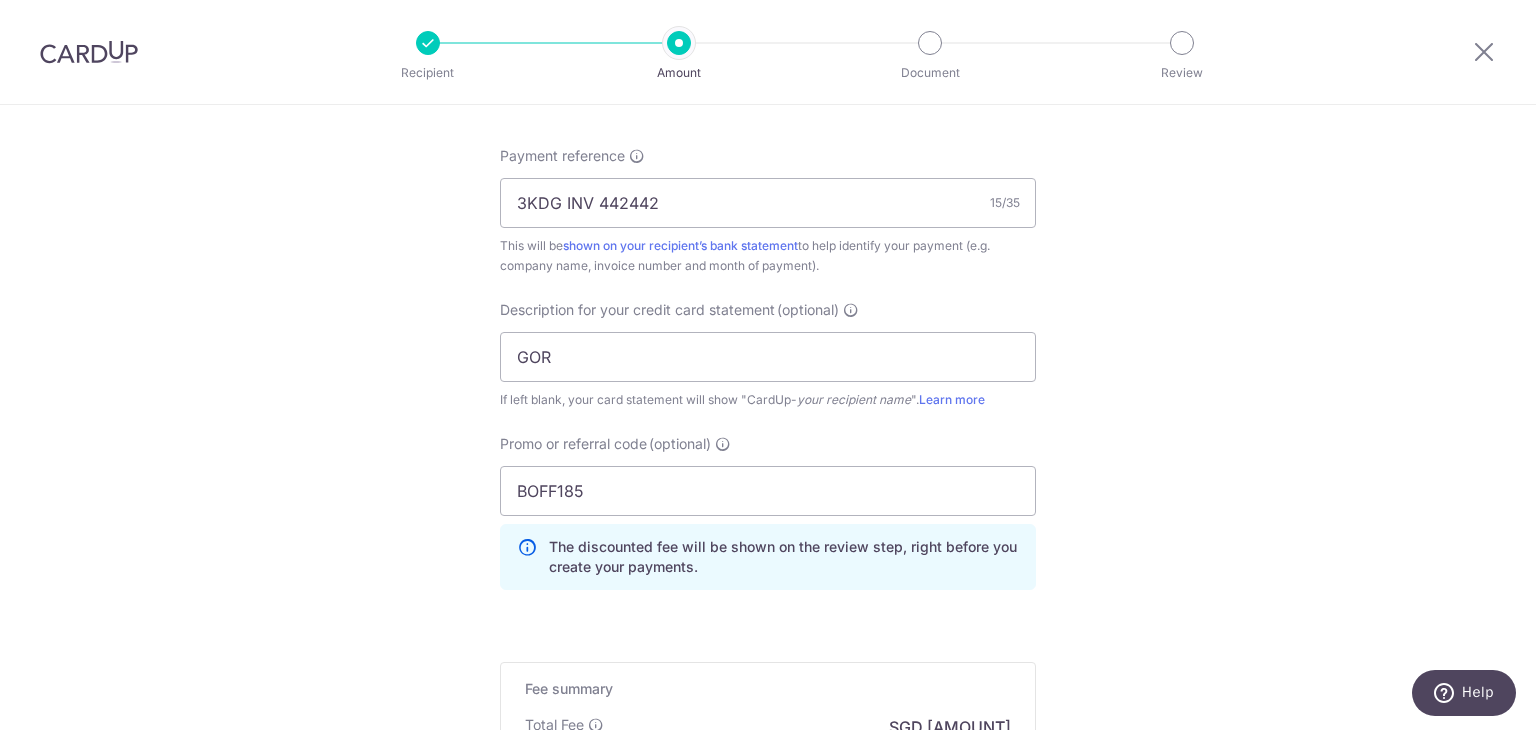 click on "Tell us more about your payment
Enter payment amount
SGD
436.86
436.86
GST
(optional)
SGD
39.31
39.31
Select Card
**** 0387
Add credit card
Your Cards
**** 0387
Secure 256-bit SSL" at bounding box center (768, -38) 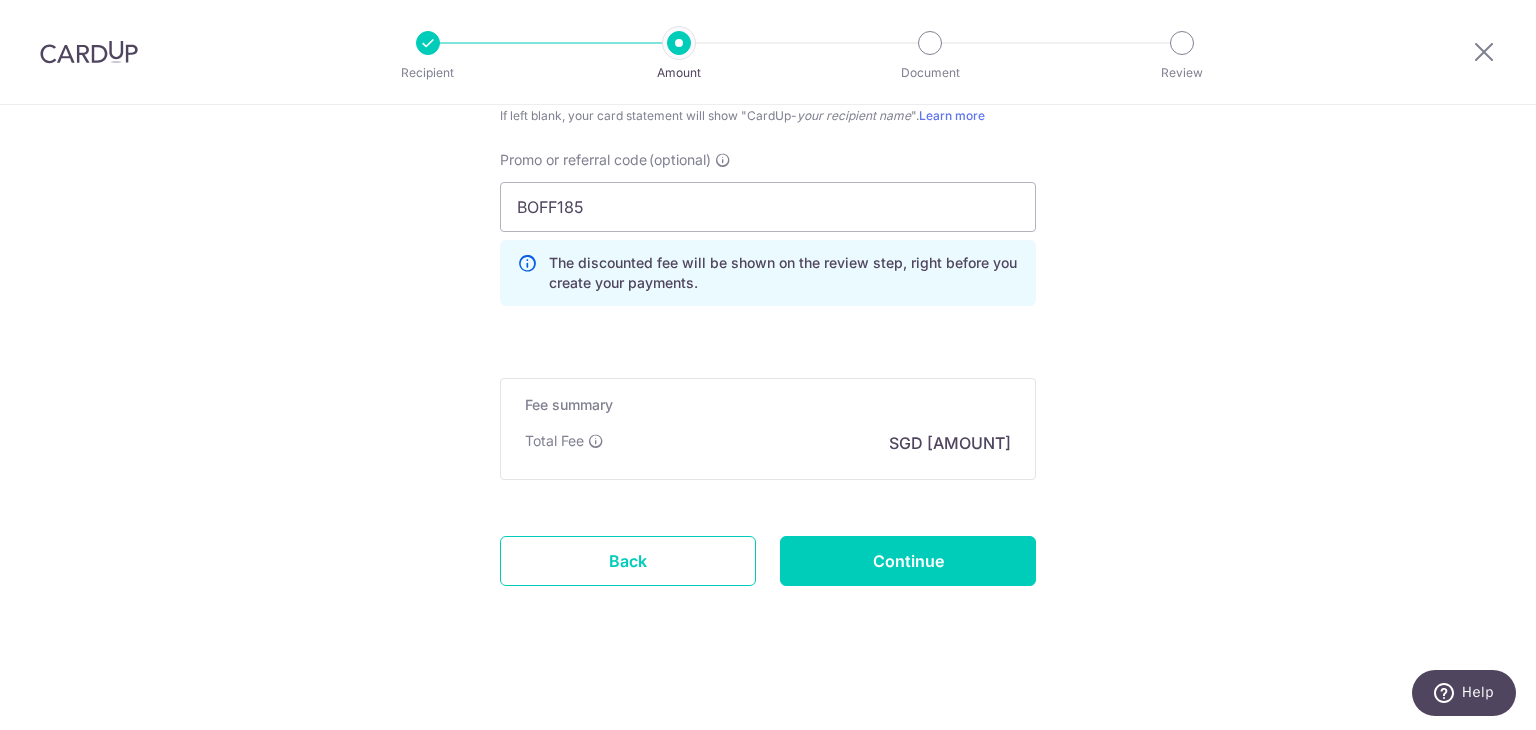 scroll, scrollTop: 1387, scrollLeft: 0, axis: vertical 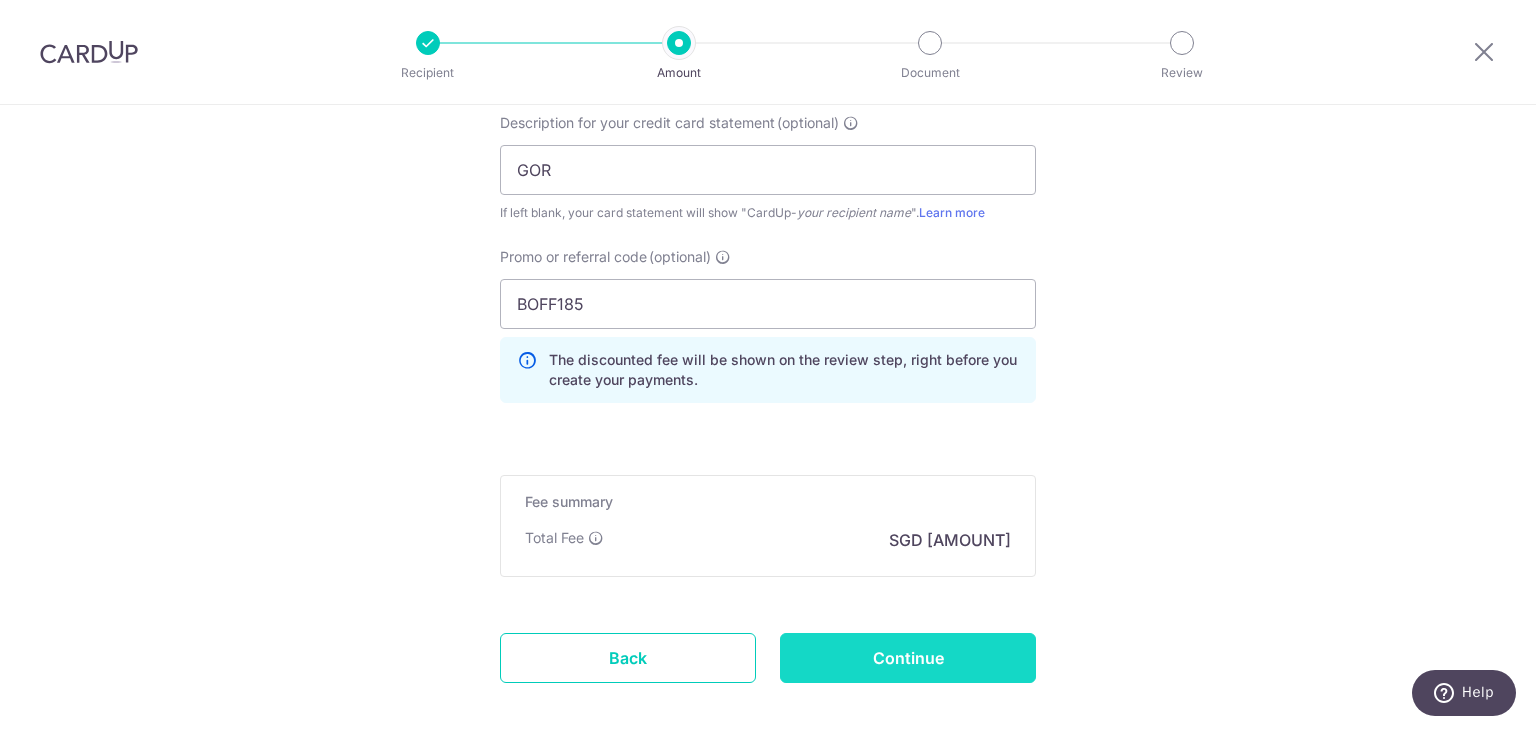 click on "Continue" at bounding box center [908, 658] 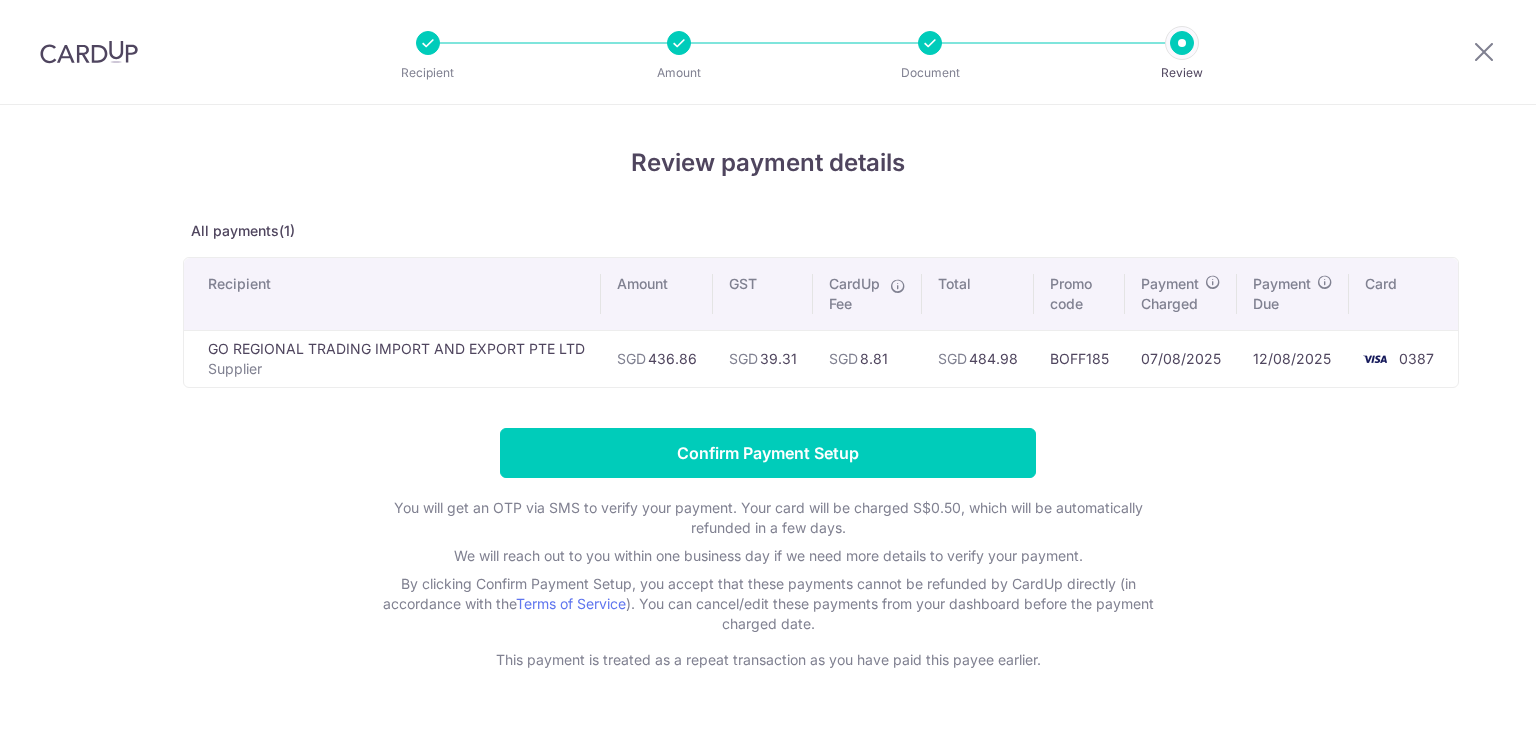 scroll, scrollTop: 0, scrollLeft: 0, axis: both 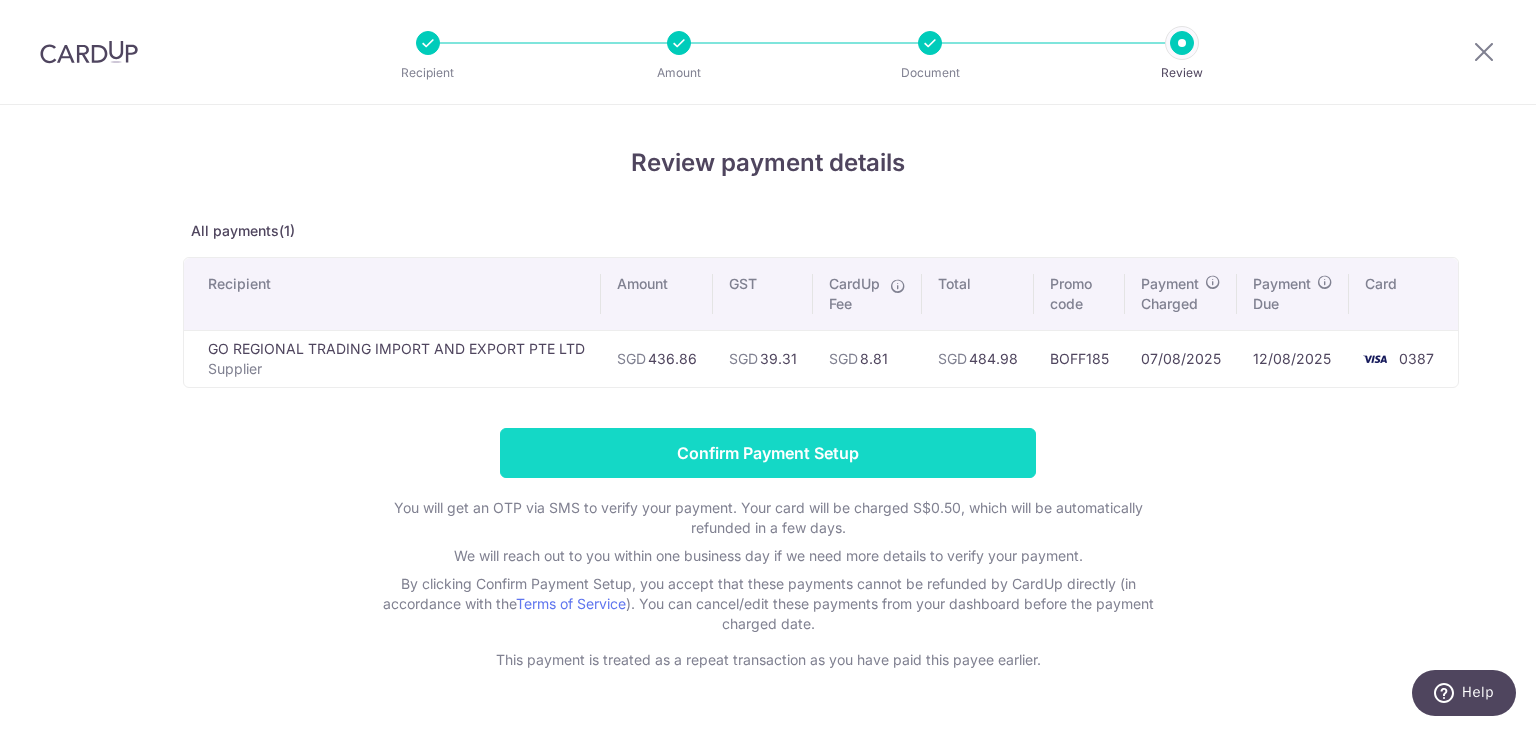 click on "Confirm Payment Setup" at bounding box center (768, 453) 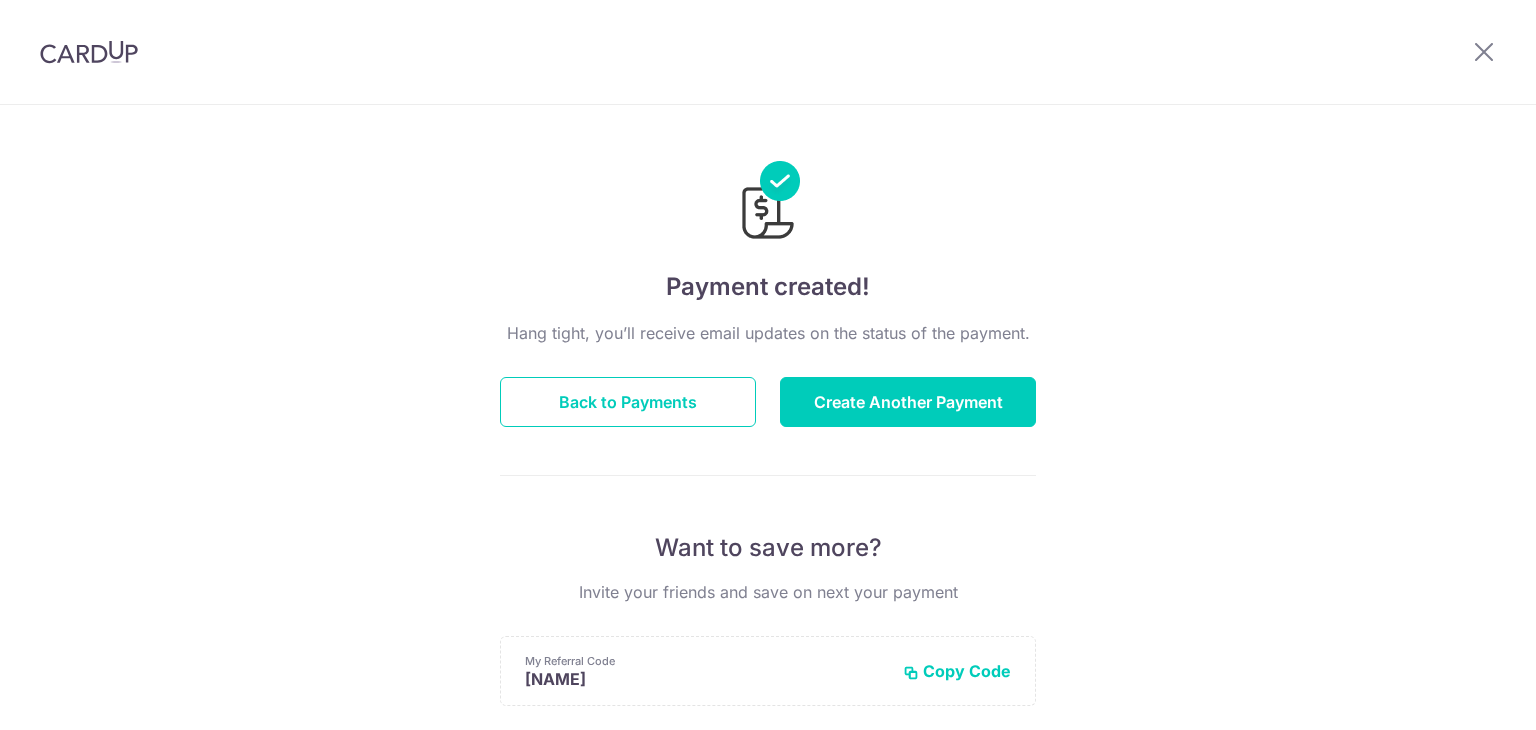 scroll, scrollTop: 0, scrollLeft: 0, axis: both 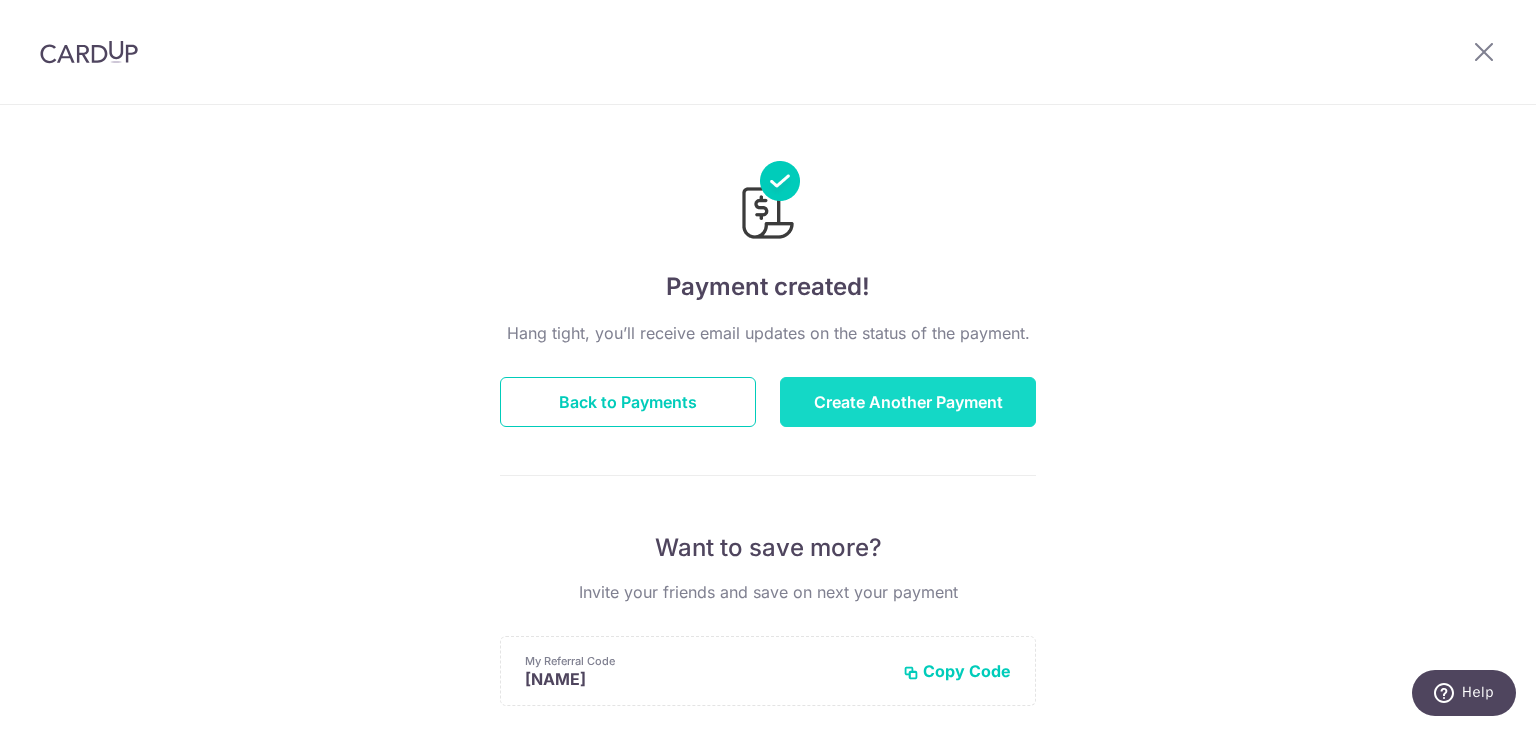 click on "Create Another Payment" at bounding box center [908, 402] 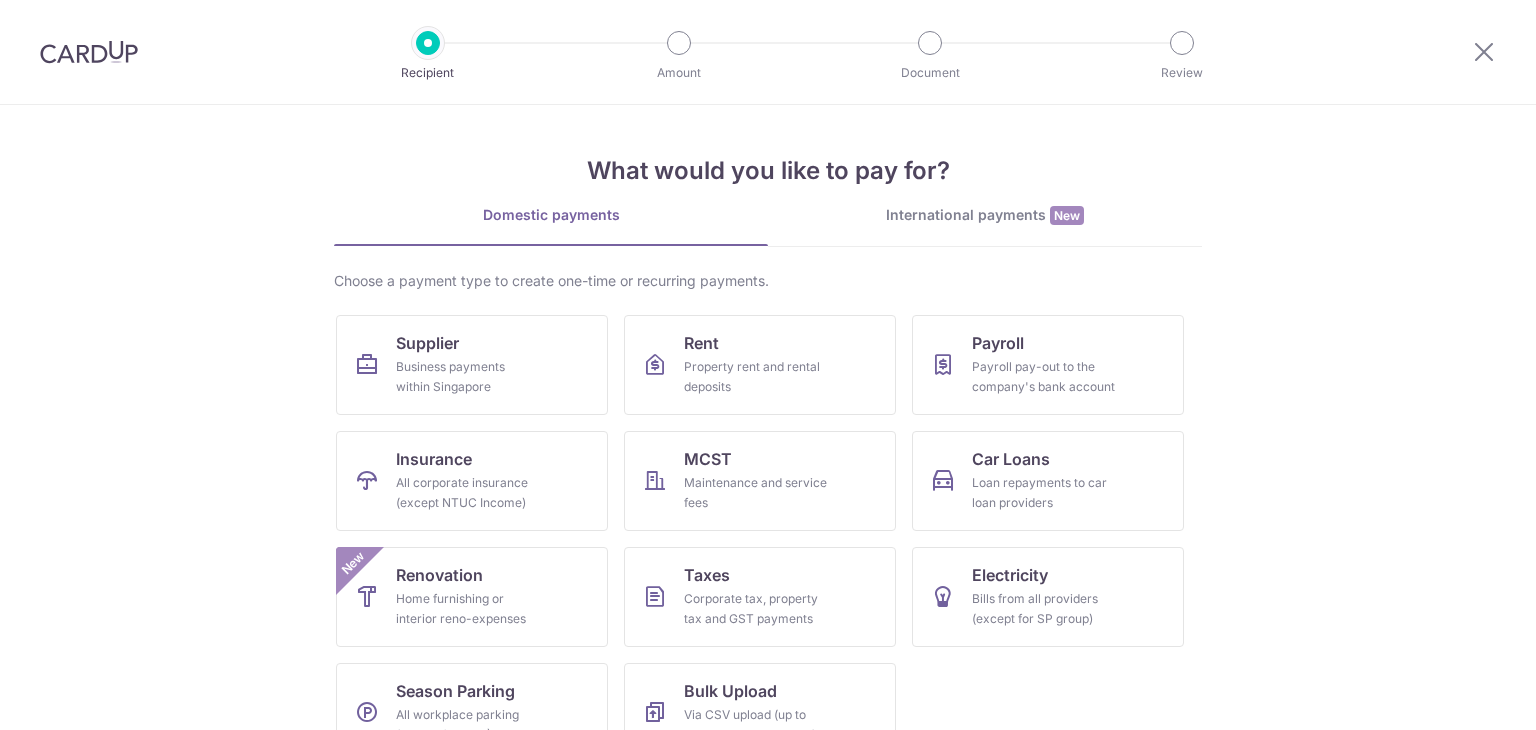 scroll, scrollTop: 0, scrollLeft: 0, axis: both 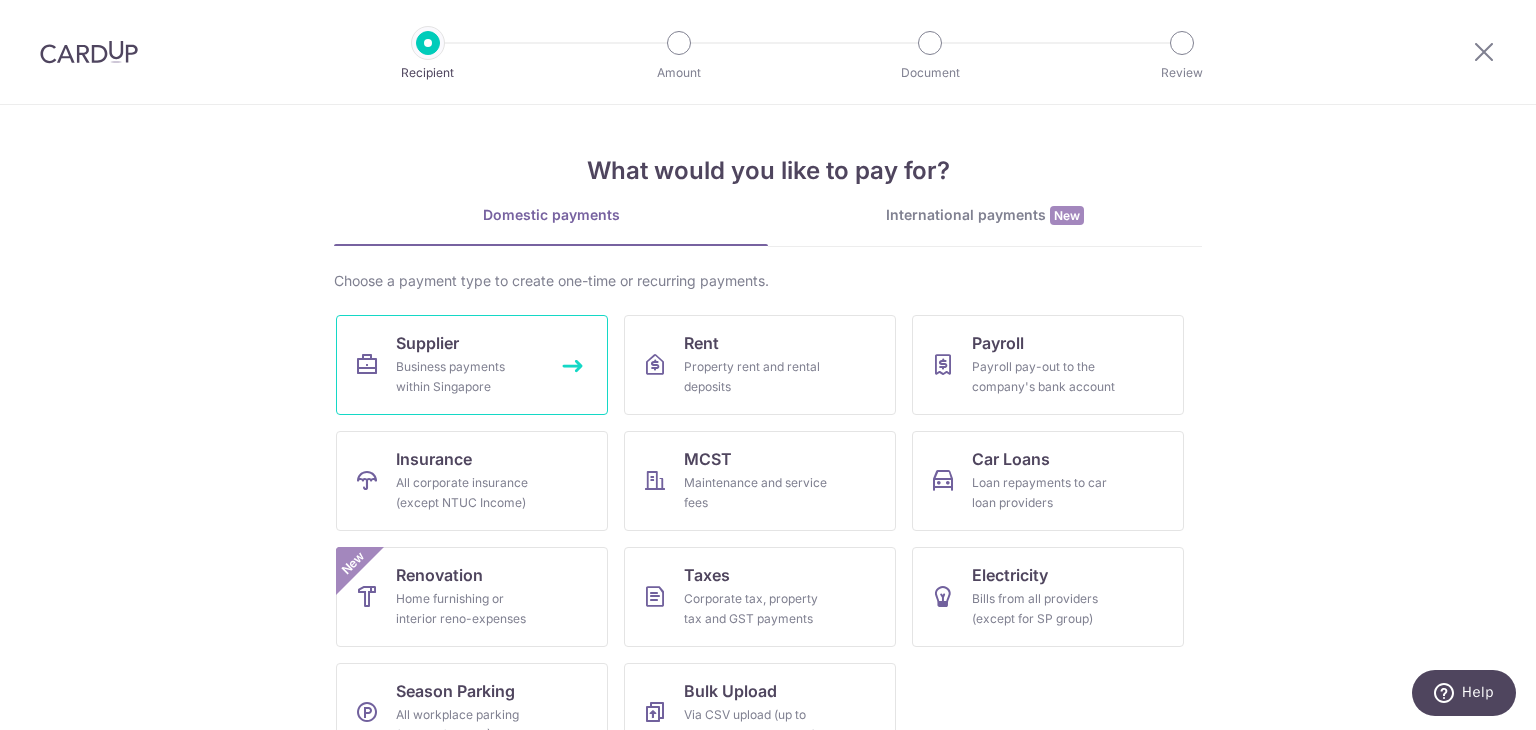 click on "Supplier" at bounding box center (427, 343) 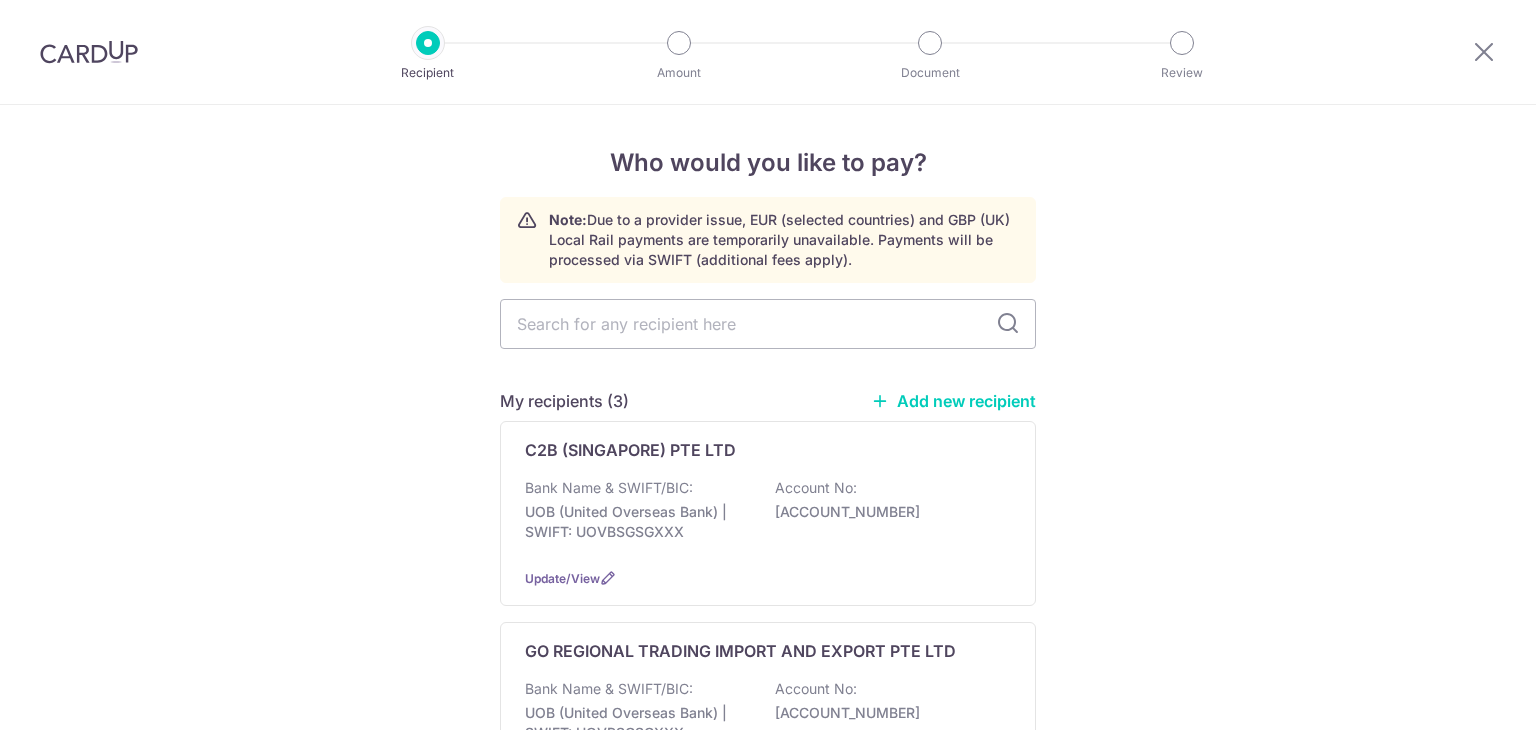 scroll, scrollTop: 0, scrollLeft: 0, axis: both 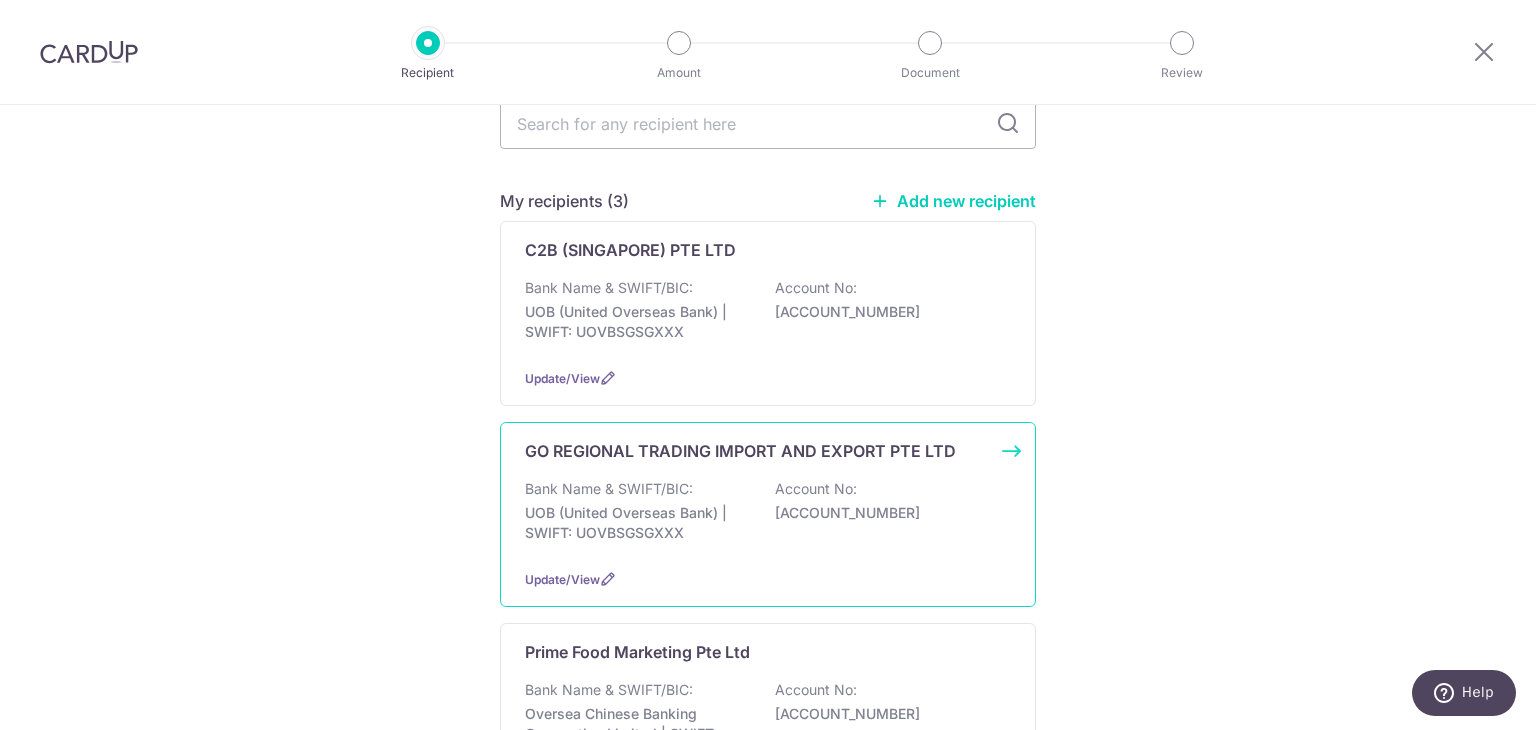 click on "GO REGIONAL TRADING IMPORT AND EXPORT PTE LTD
Bank Name & SWIFT/BIC:
UOB (United Overseas Bank) | SWIFT: UOVBSGSGXXX
Account No:
4113037002
Update/View" at bounding box center [768, 514] 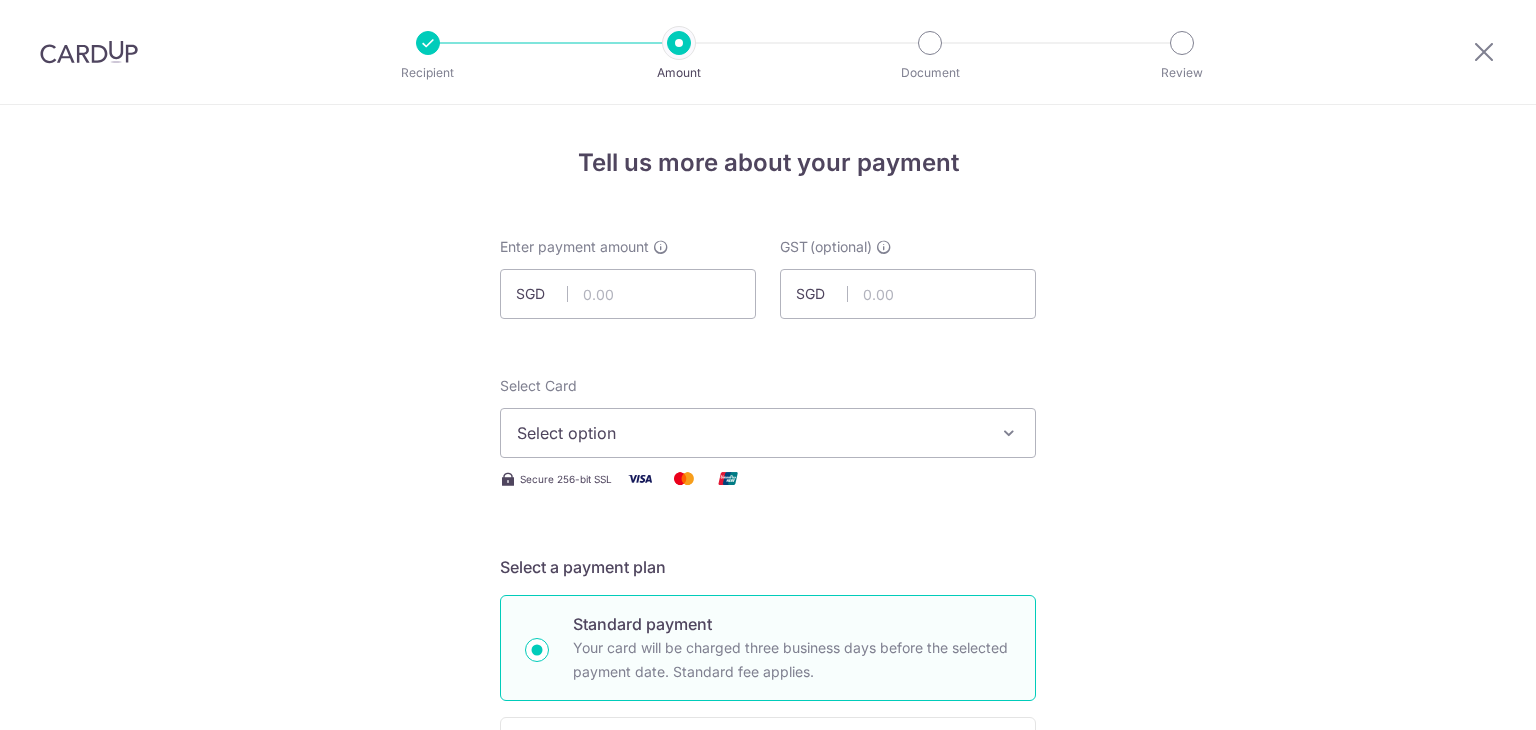 scroll, scrollTop: 0, scrollLeft: 0, axis: both 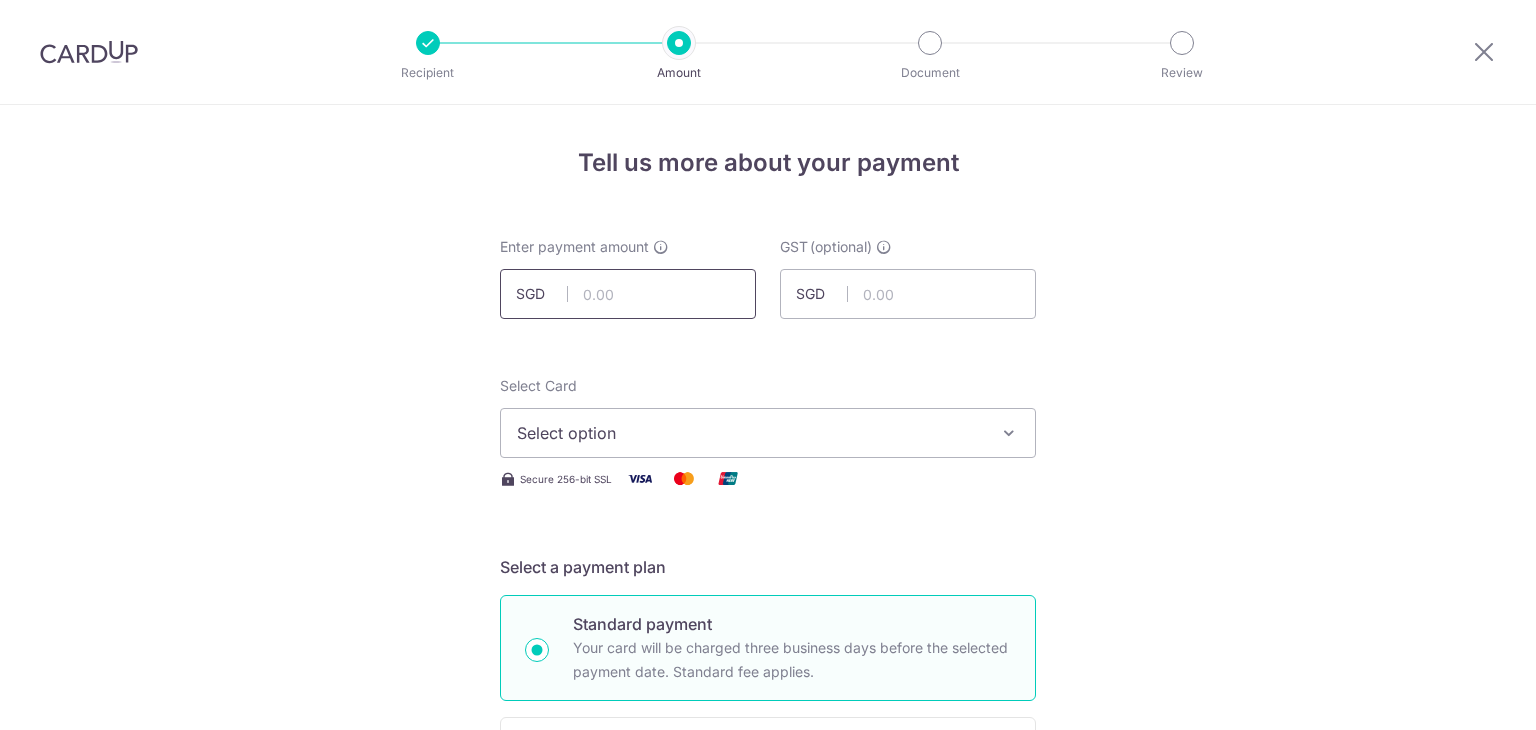 click at bounding box center (628, 294) 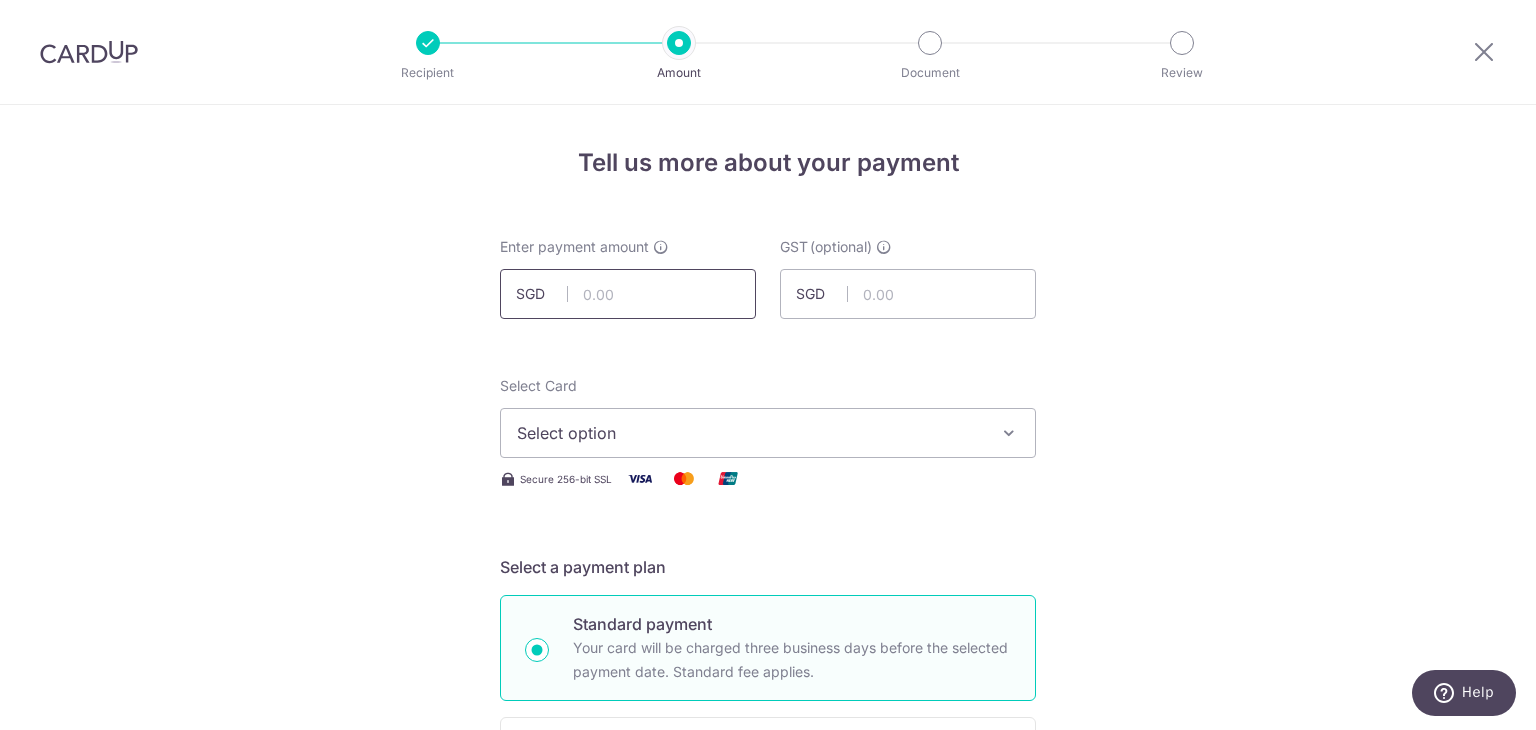 click at bounding box center [628, 294] 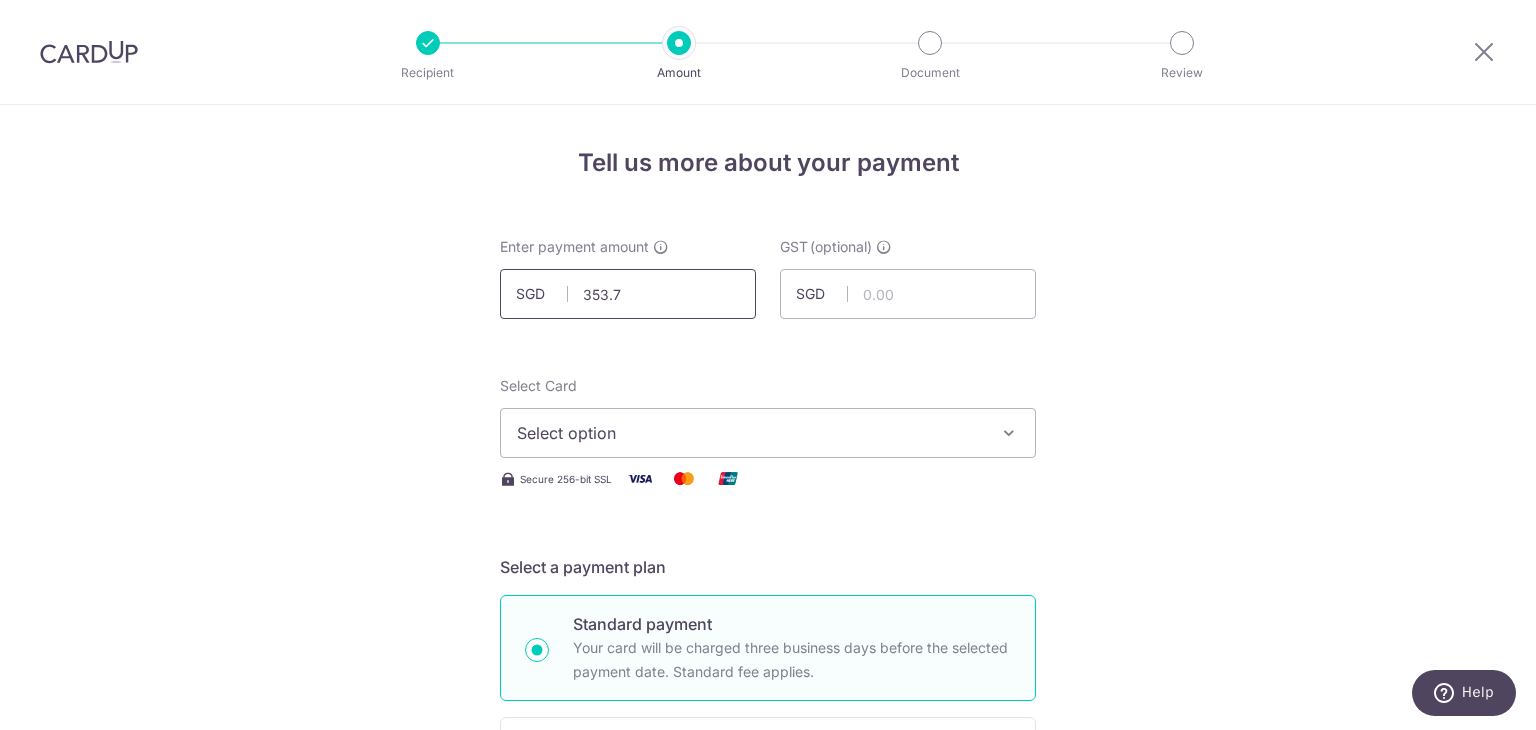 type on "353.75" 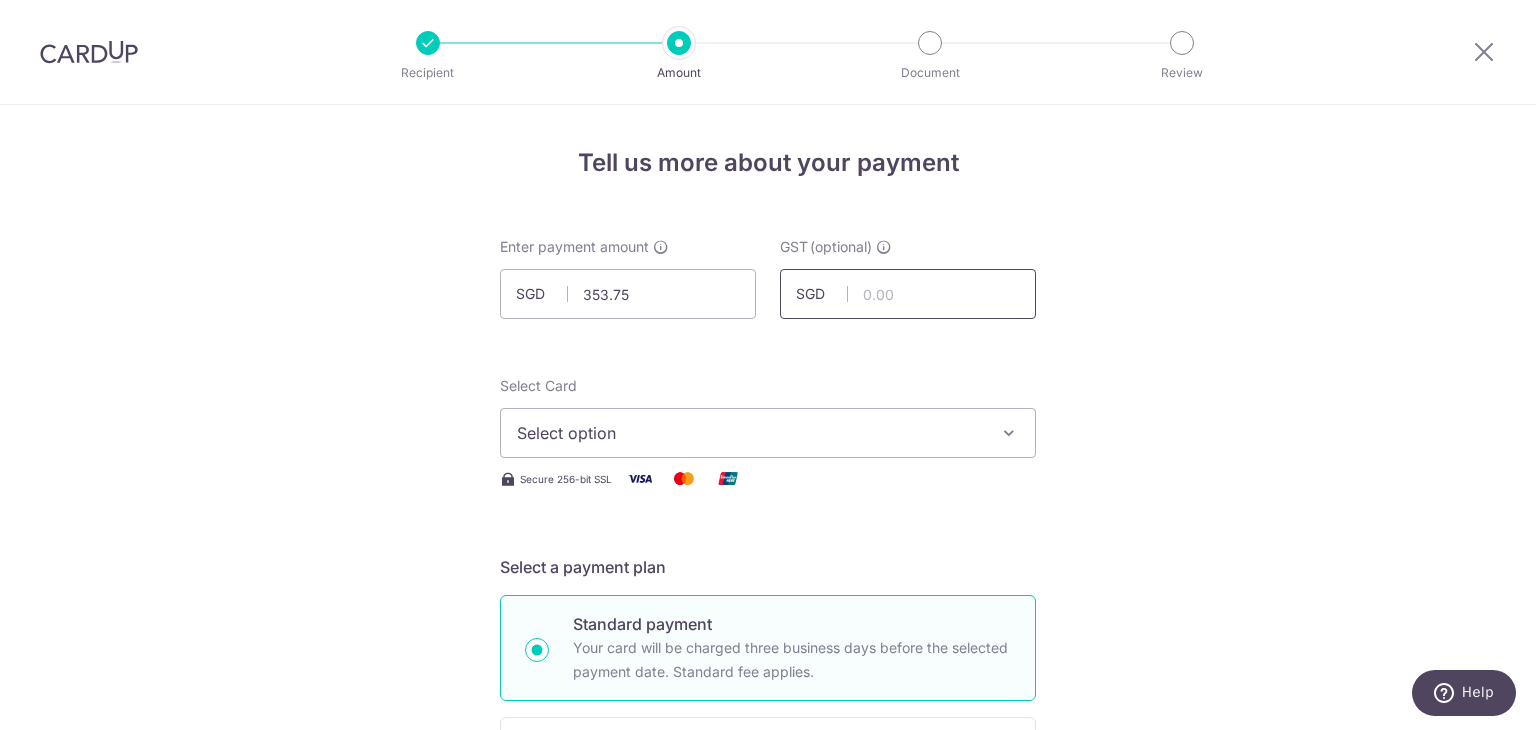 click at bounding box center (908, 294) 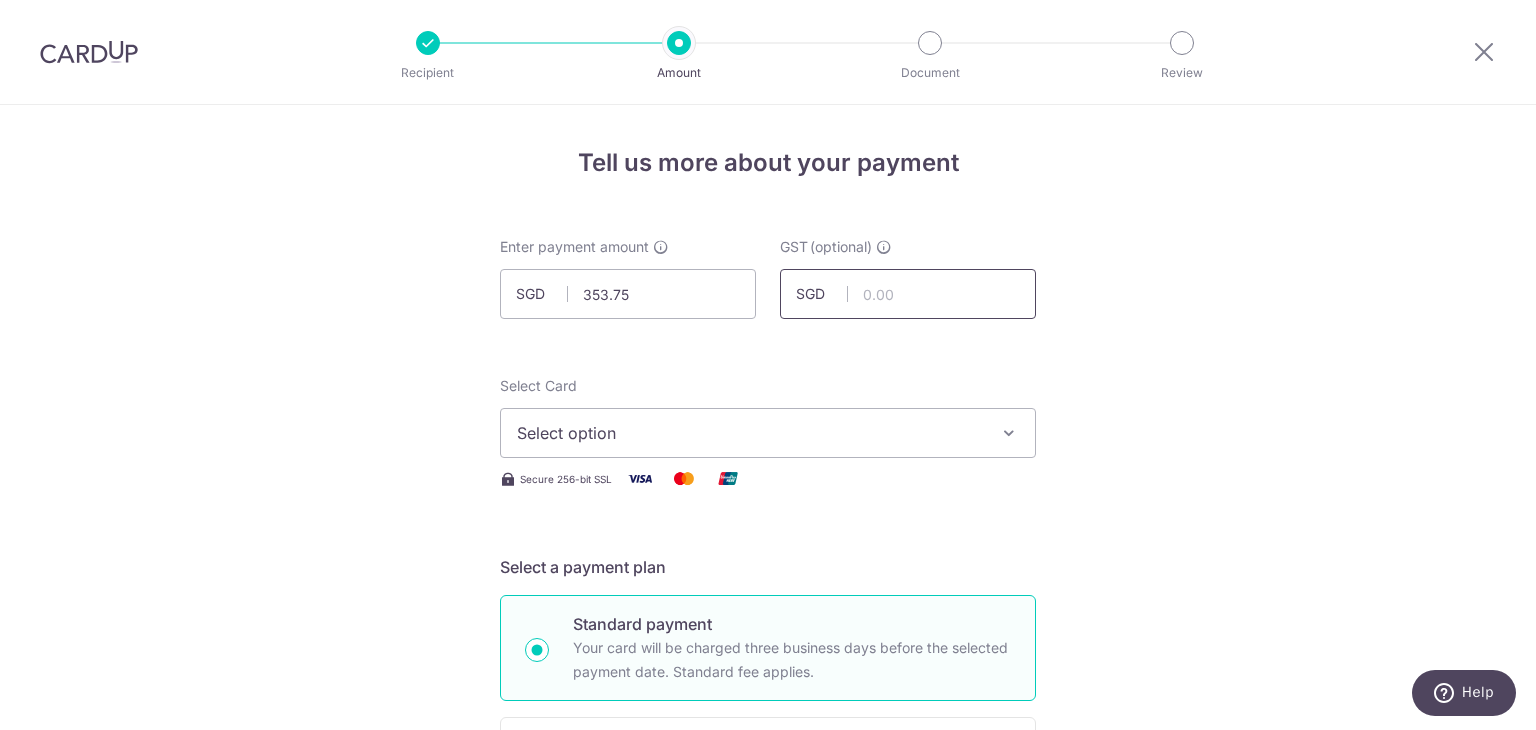 click at bounding box center [908, 294] 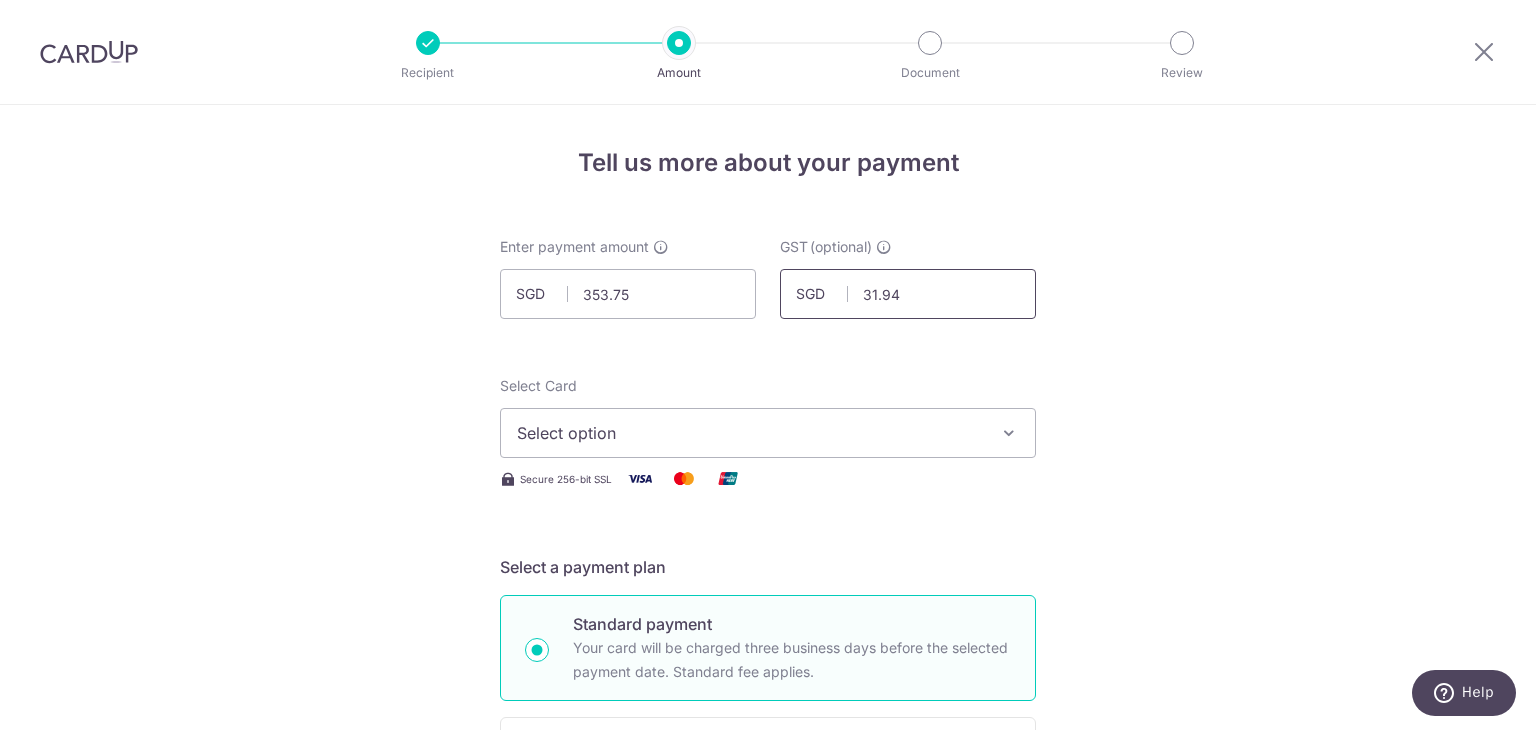 type on "31.94" 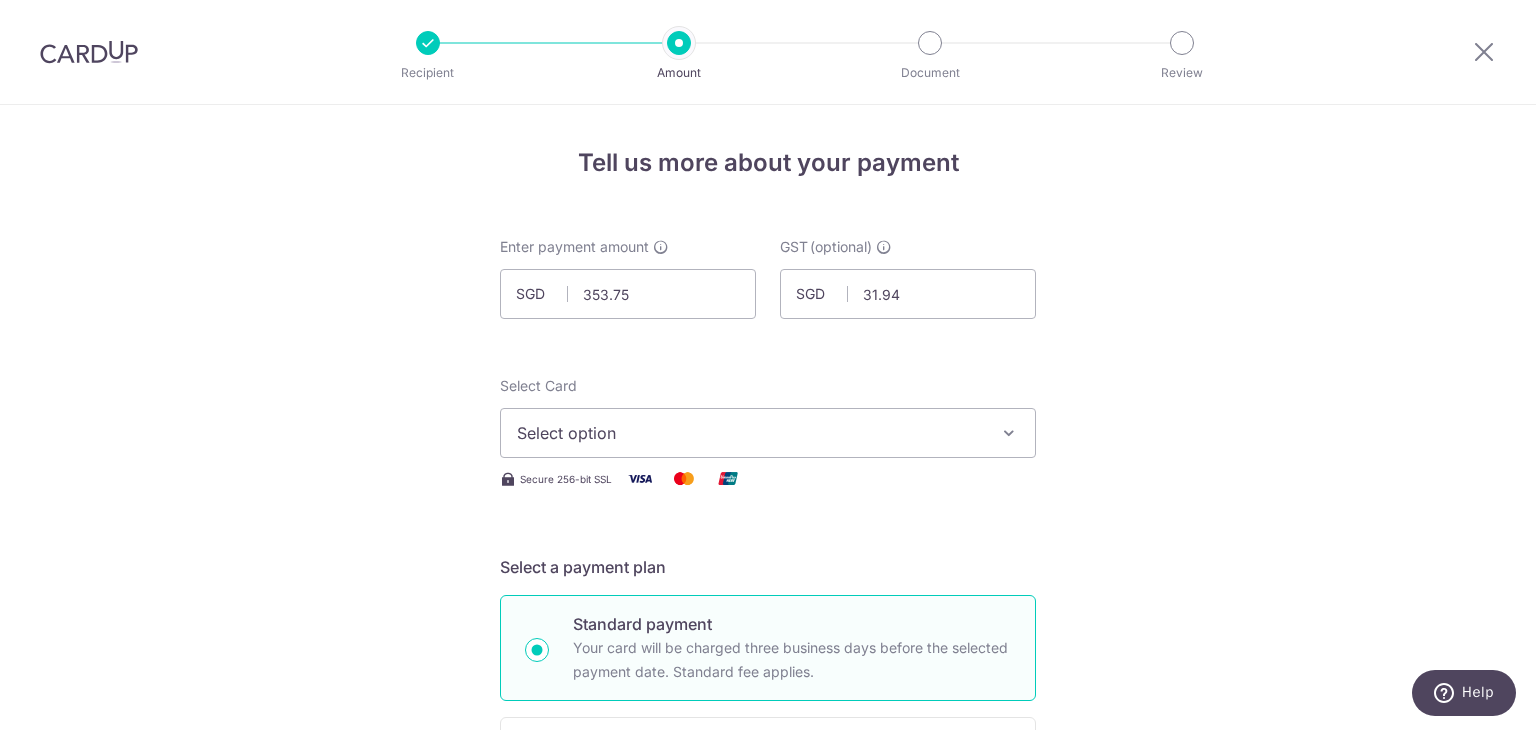 click on "Tell us more about your payment
Enter payment amount
SGD
353.75
353.75
GST
(optional)
SGD
31.94
31.94
Select Card
Select option
Add credit card
Your Cards
**** 0387
Secure 256-bit SSL" at bounding box center [768, 1076] 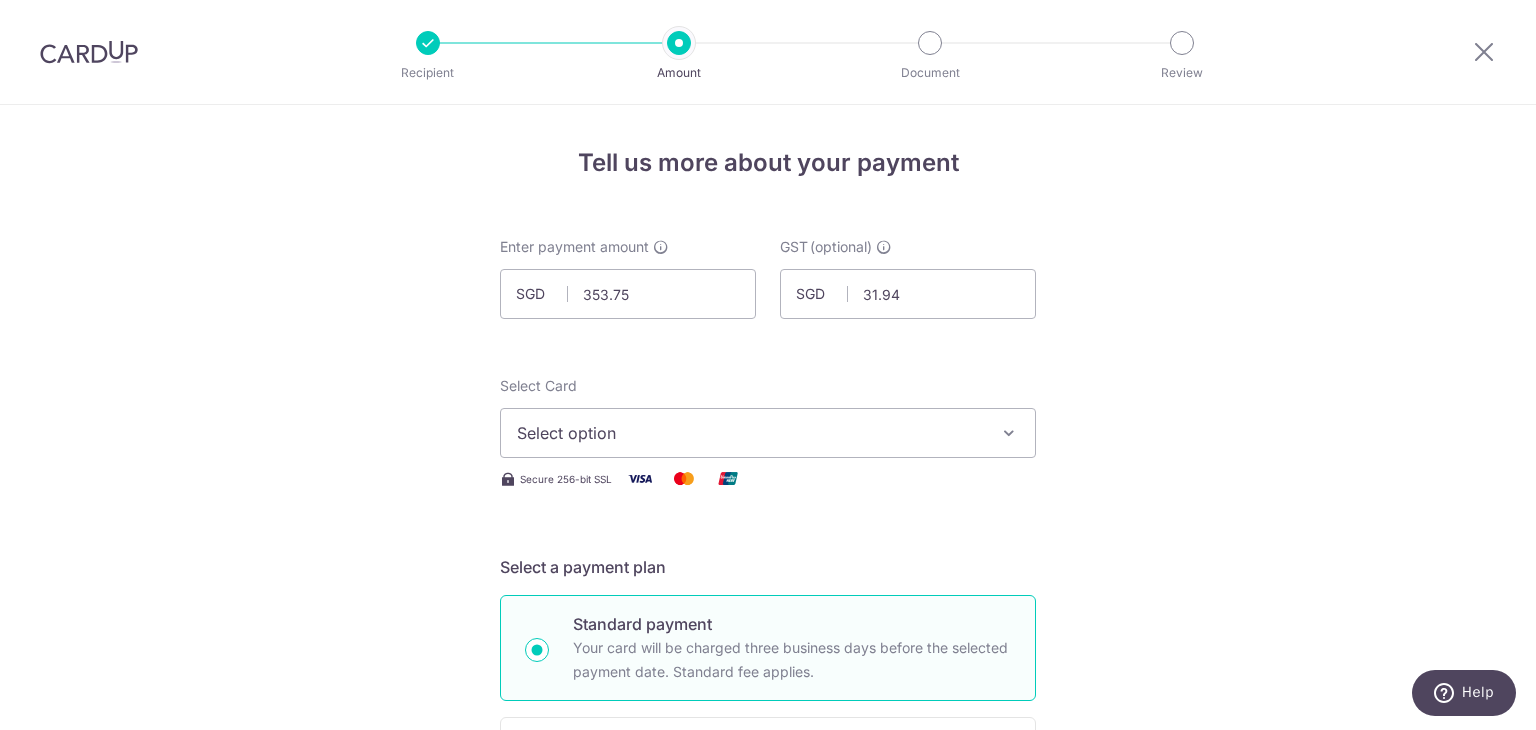 click on "Select option" at bounding box center [750, 433] 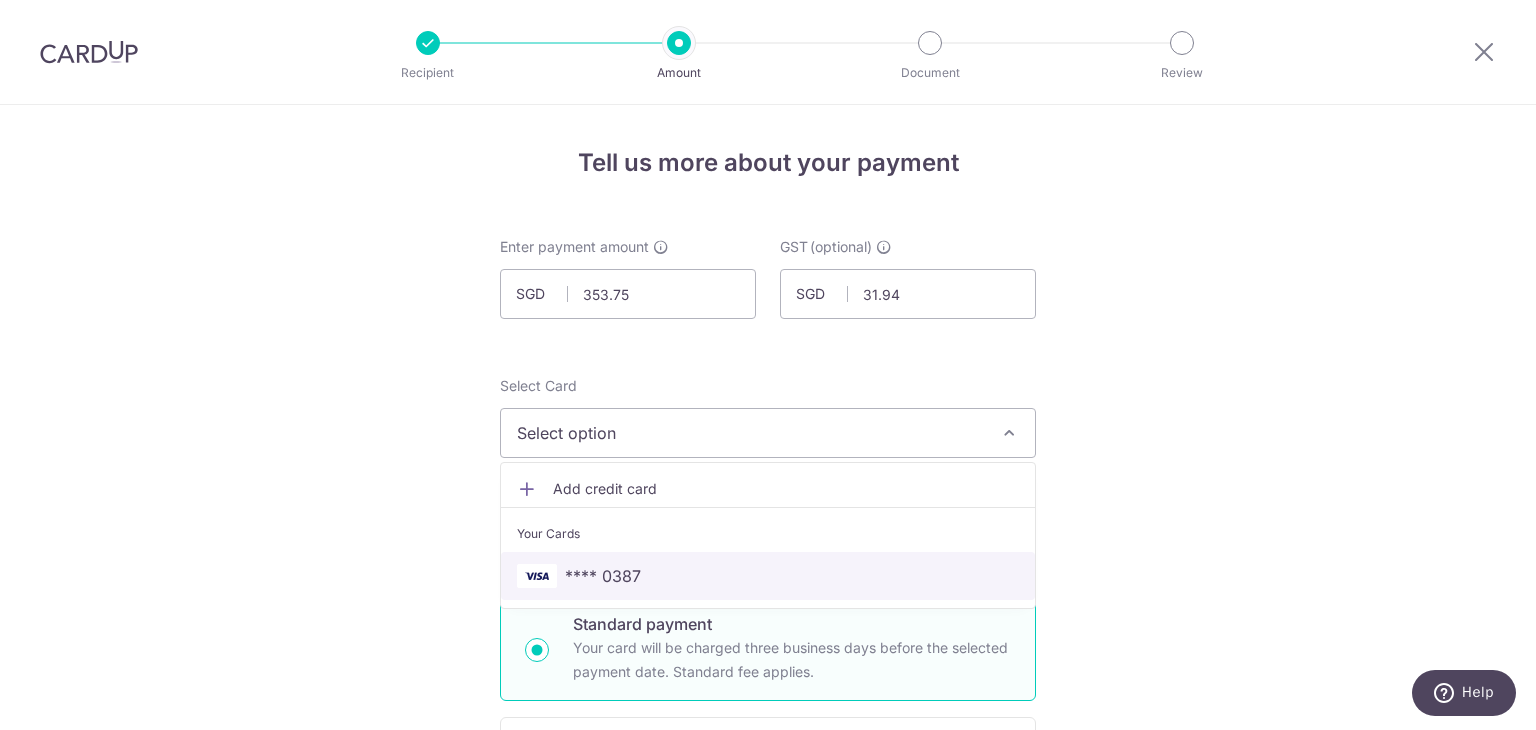 click on "**** 0387" at bounding box center [603, 576] 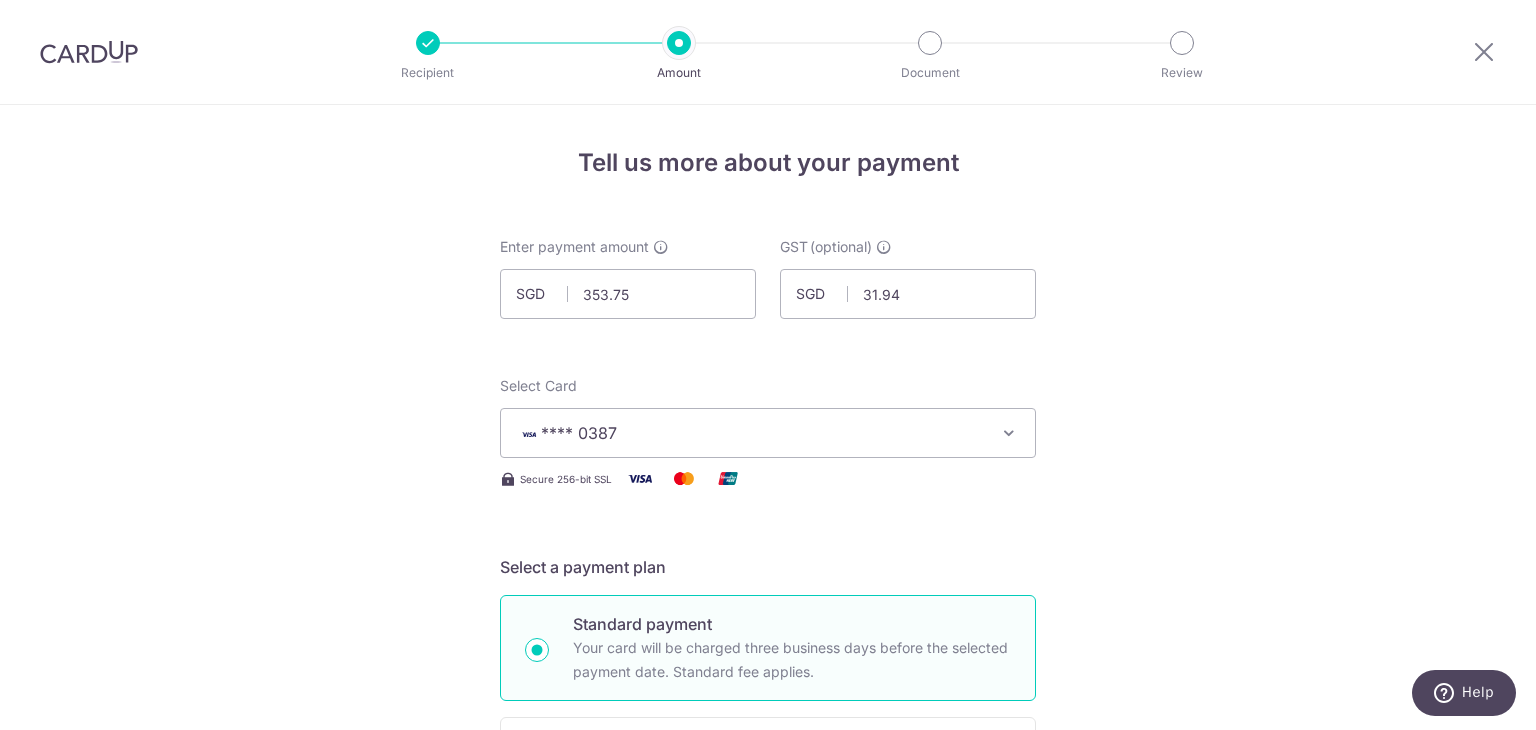 click on "Tell us more about your payment
Enter payment amount
SGD
353.75
353.75
GST
(optional)
SGD
31.94
31.94
Select Card
**** 0387
Add credit card
Your Cards
**** 0387
Secure 256-bit SSL" at bounding box center [768, 1076] 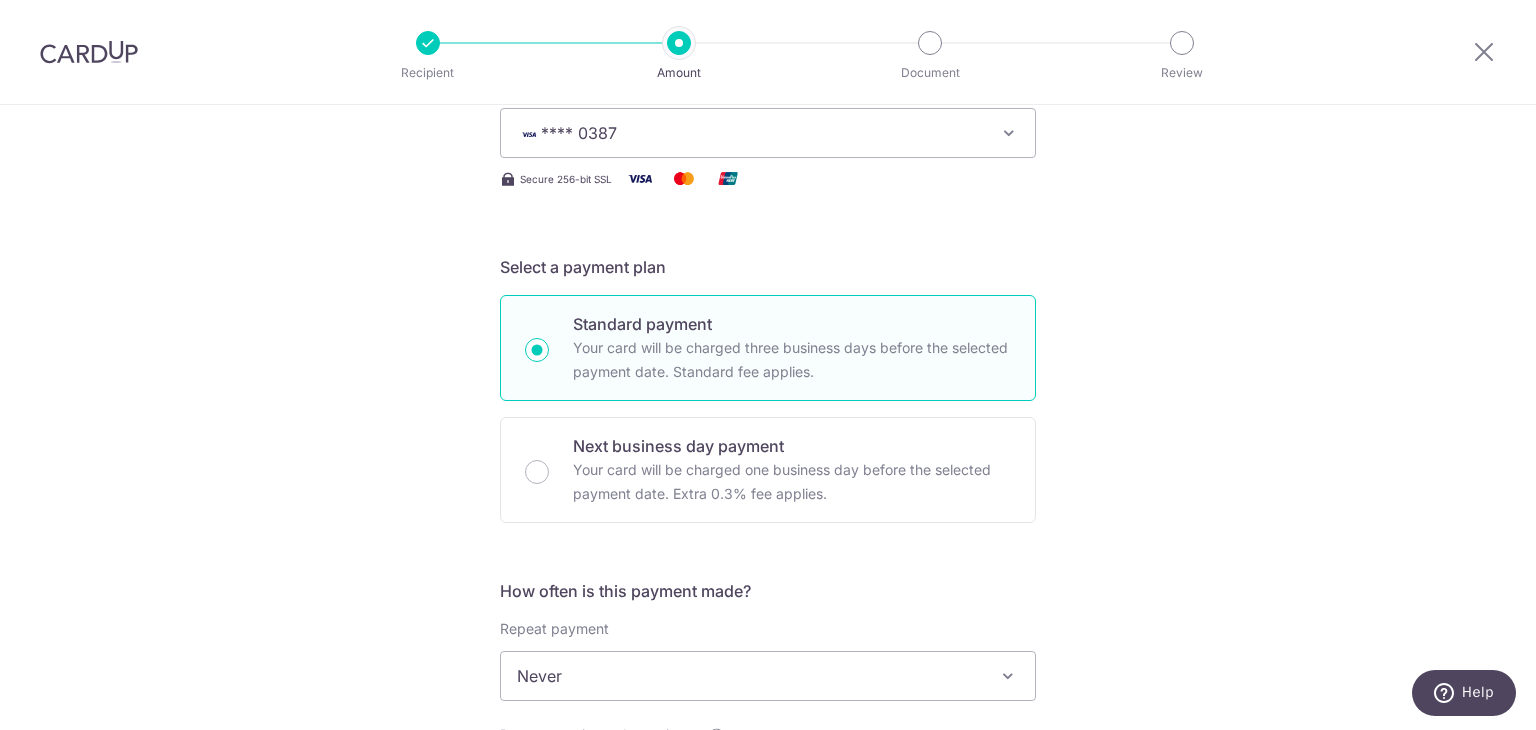 scroll, scrollTop: 500, scrollLeft: 0, axis: vertical 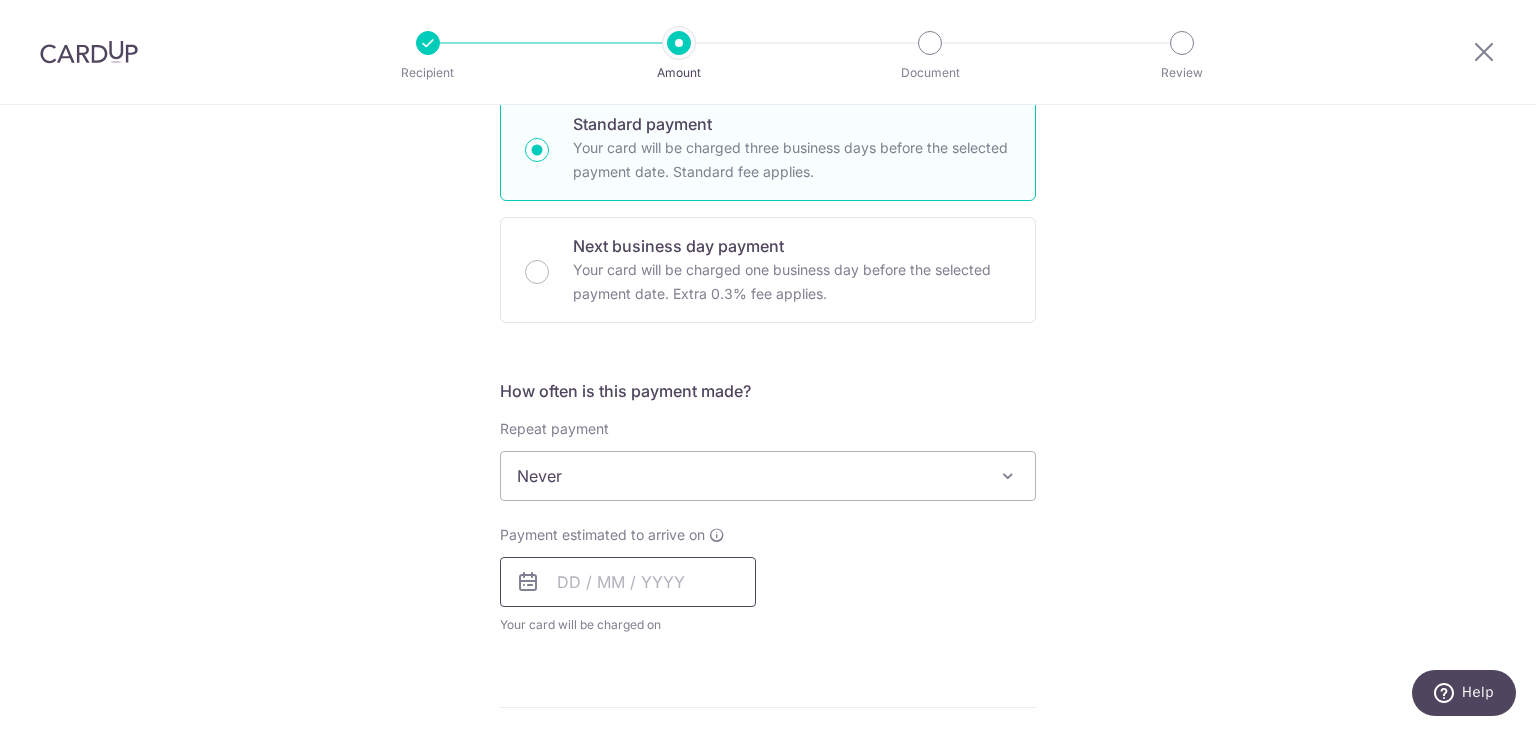 click at bounding box center [628, 582] 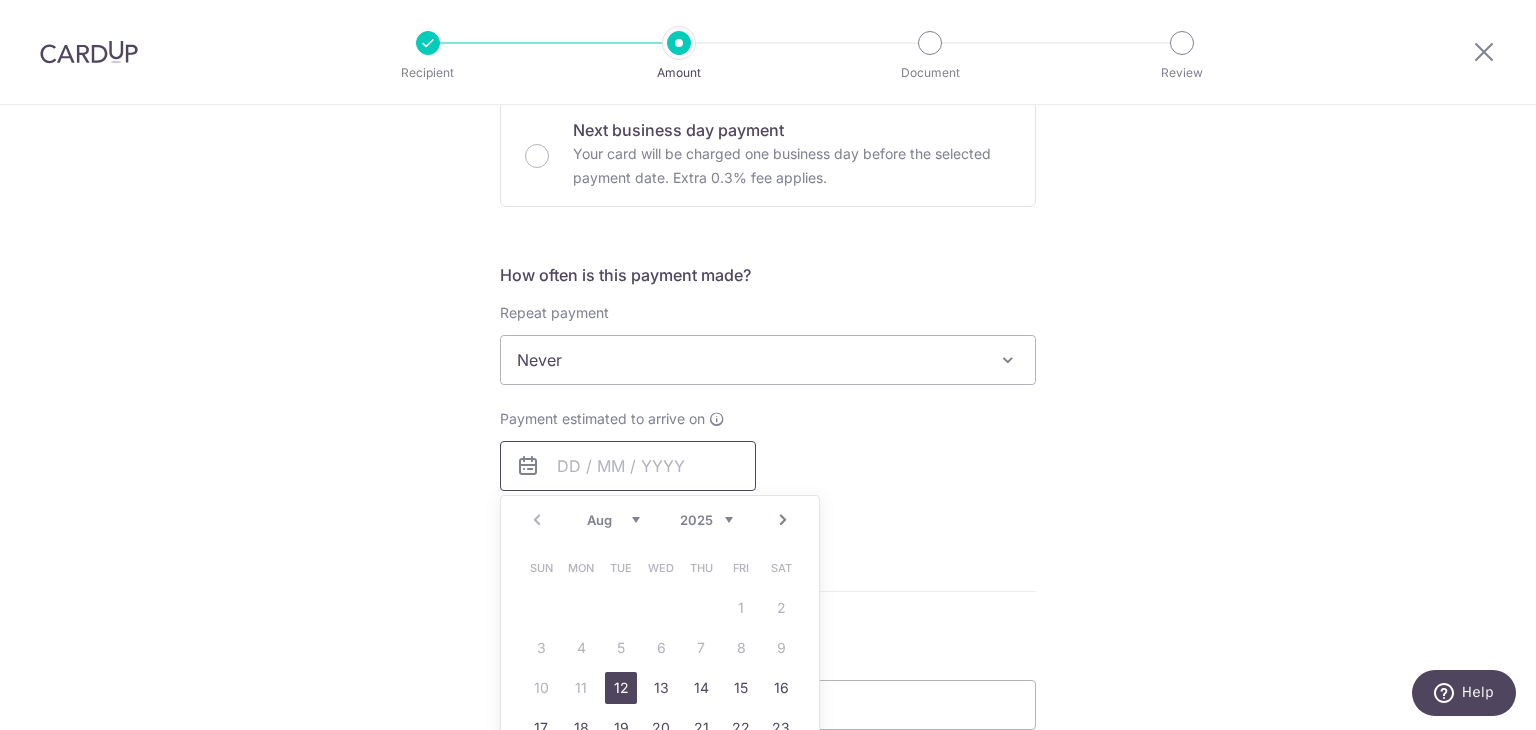 scroll, scrollTop: 700, scrollLeft: 0, axis: vertical 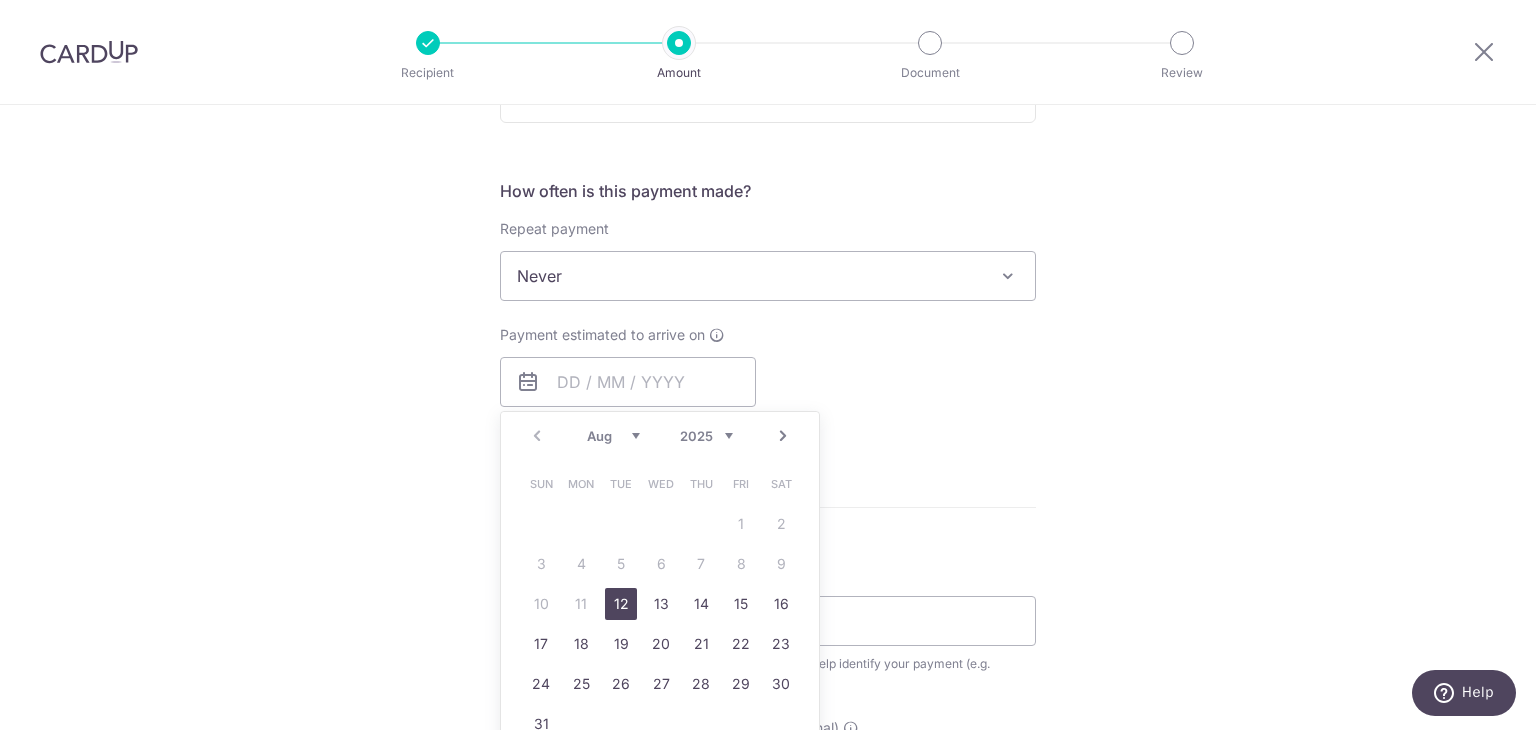 click on "12" at bounding box center (621, 604) 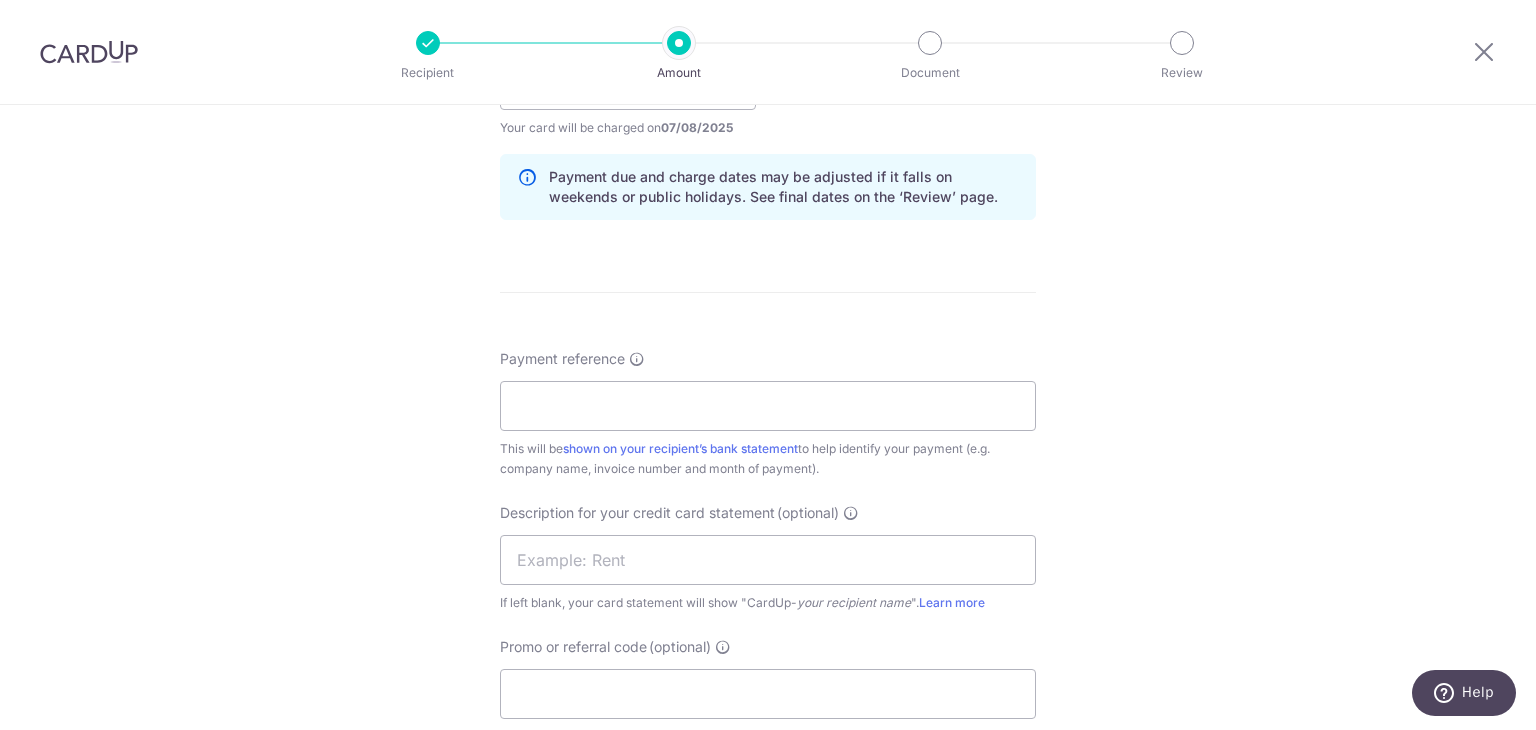 scroll, scrollTop: 1000, scrollLeft: 0, axis: vertical 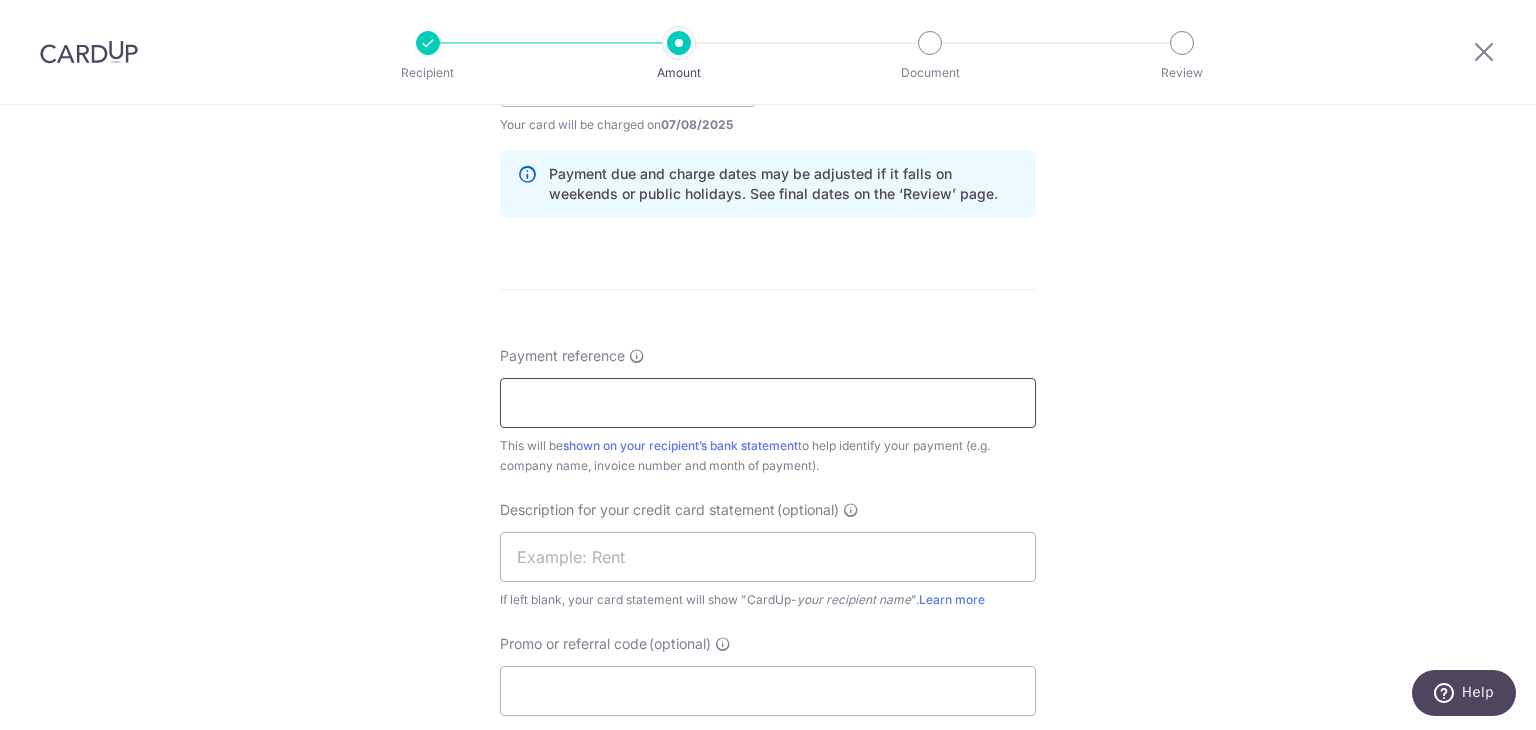 click on "Payment reference" at bounding box center [768, 403] 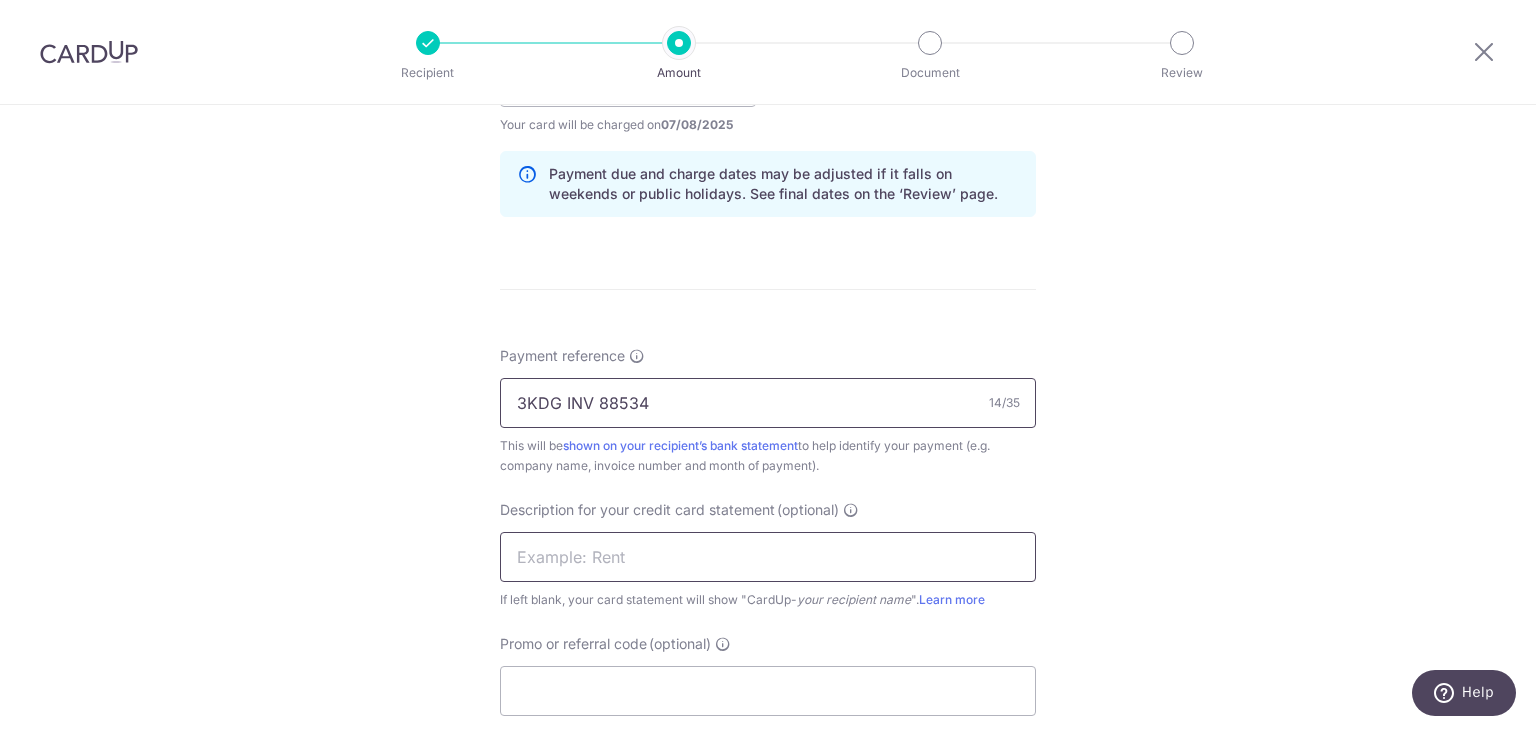 type on "3KDG INV 88534" 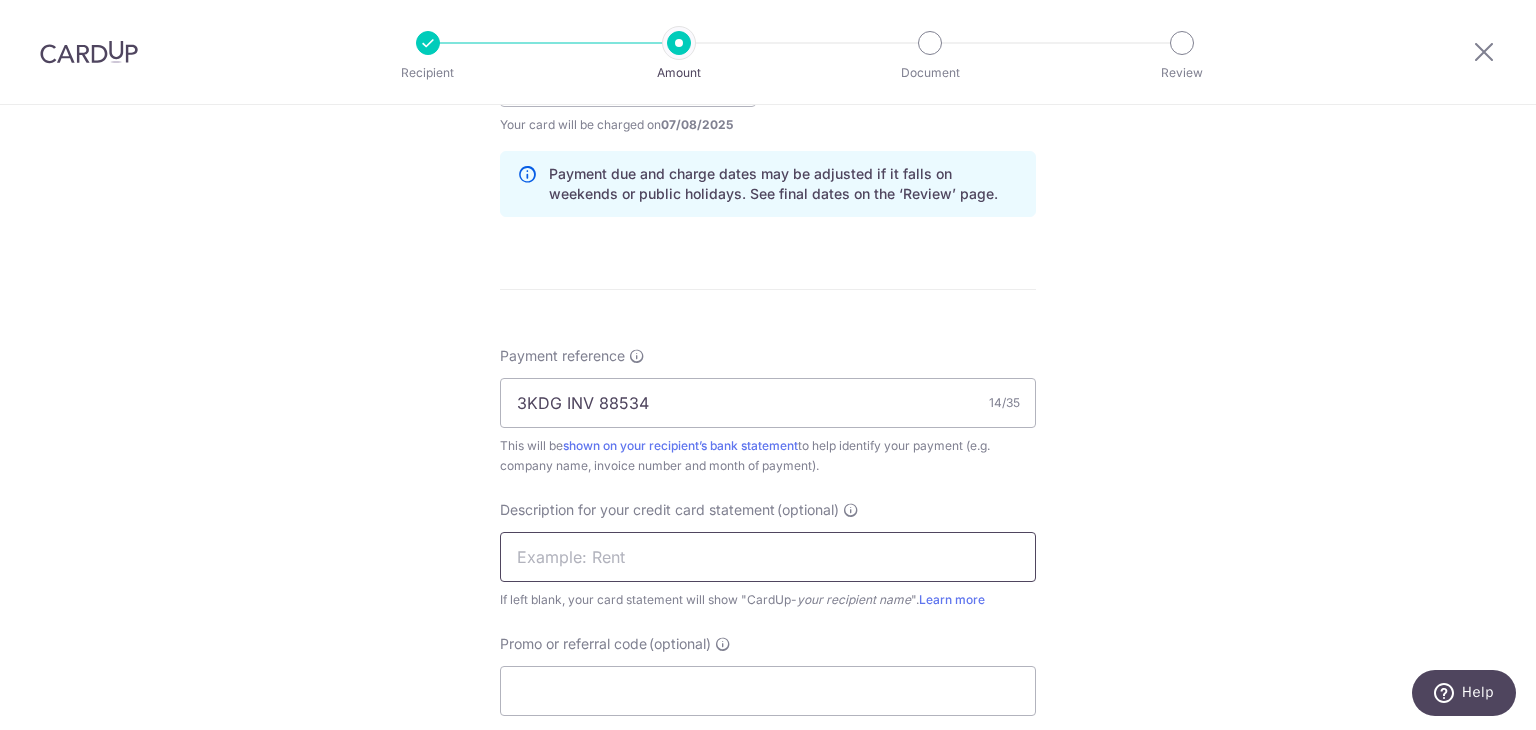 click at bounding box center (768, 557) 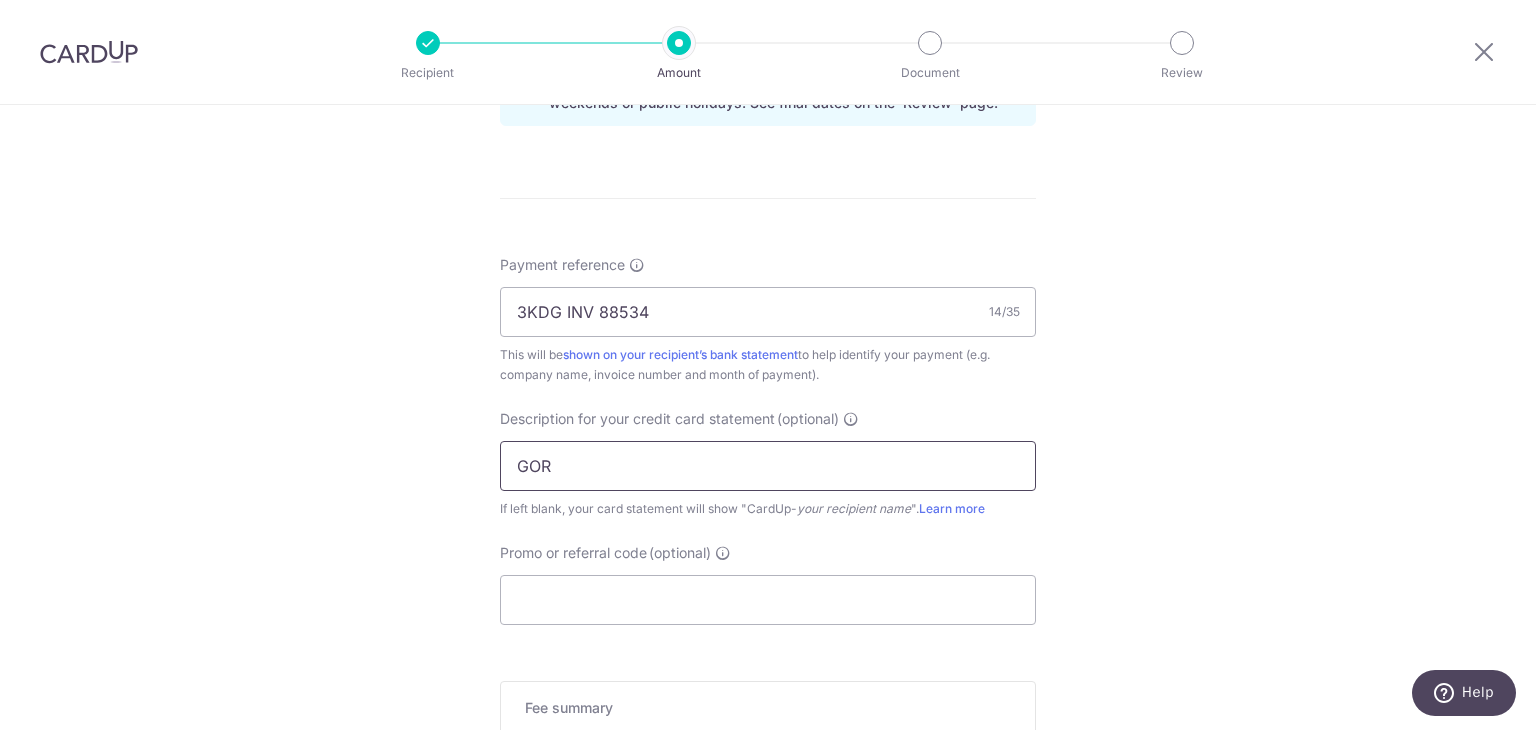 scroll, scrollTop: 1300, scrollLeft: 0, axis: vertical 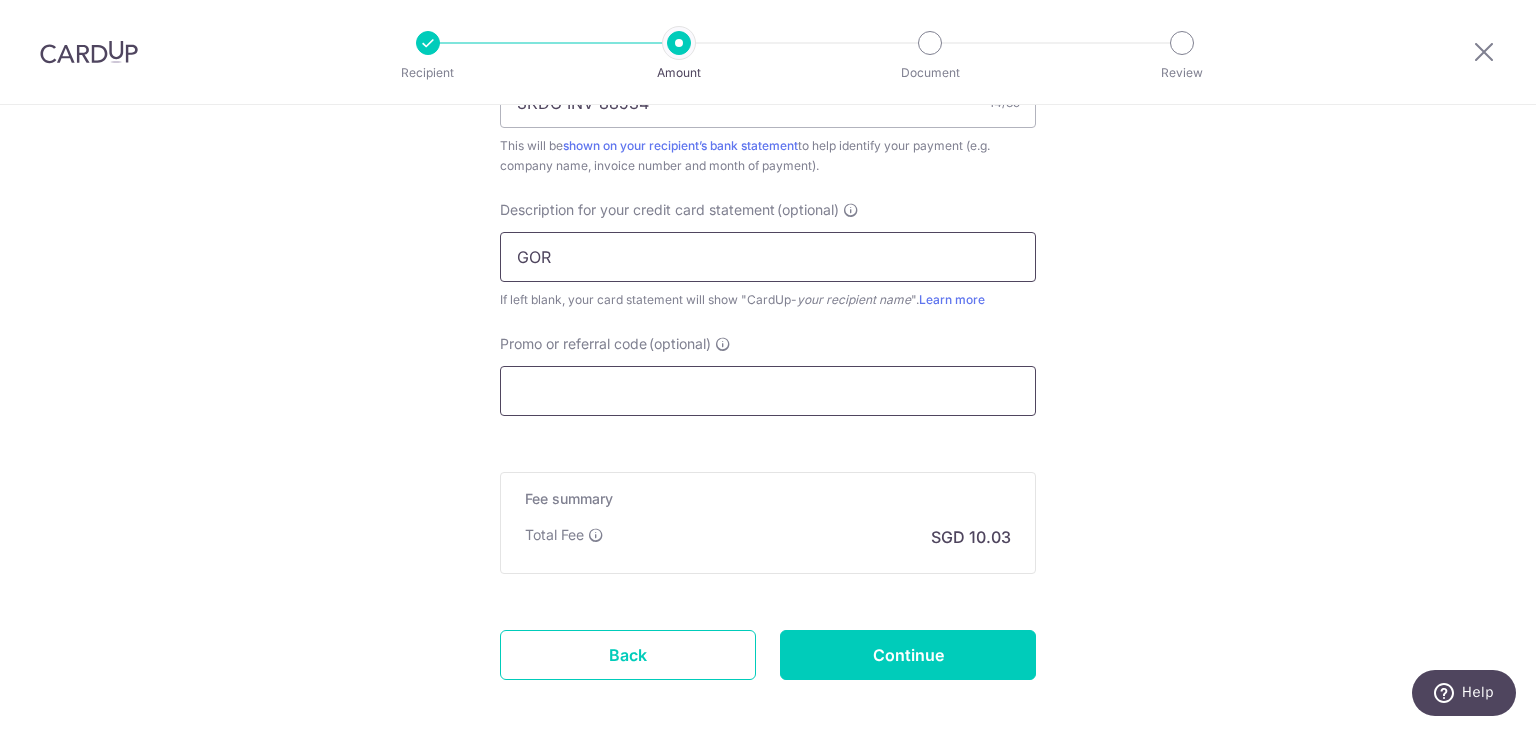 type on "GOR" 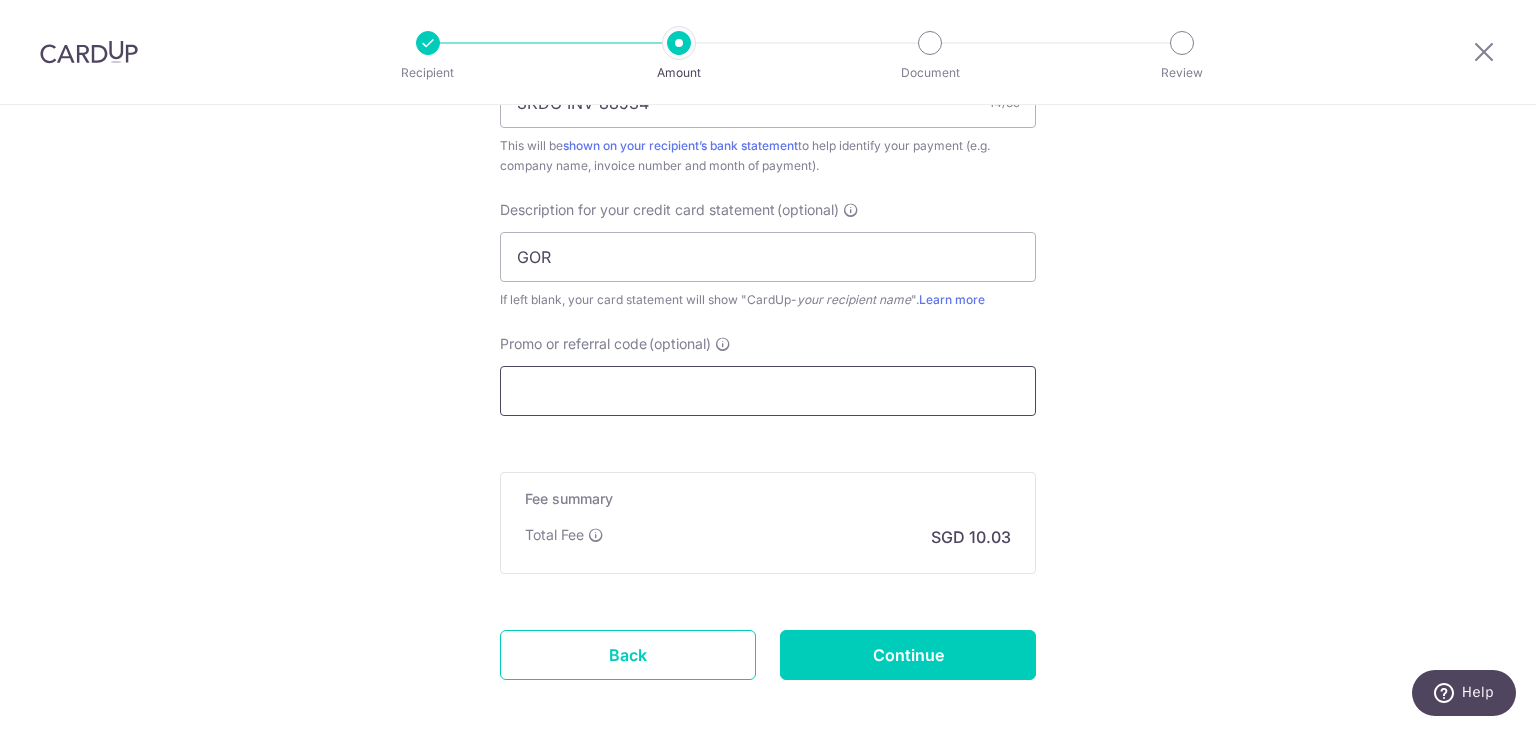 click on "Promo or referral code
(optional)" at bounding box center (768, 391) 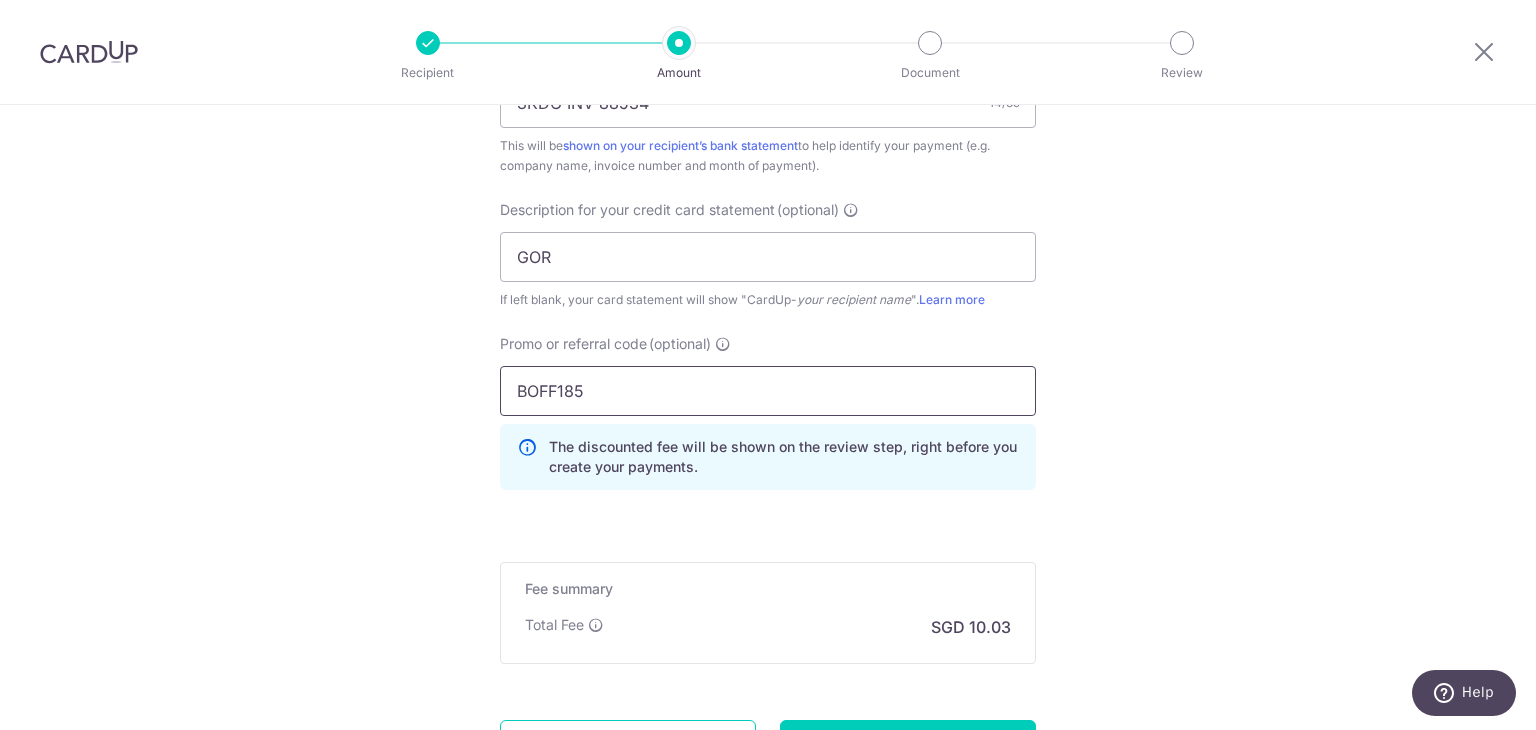 type on "BOFF185" 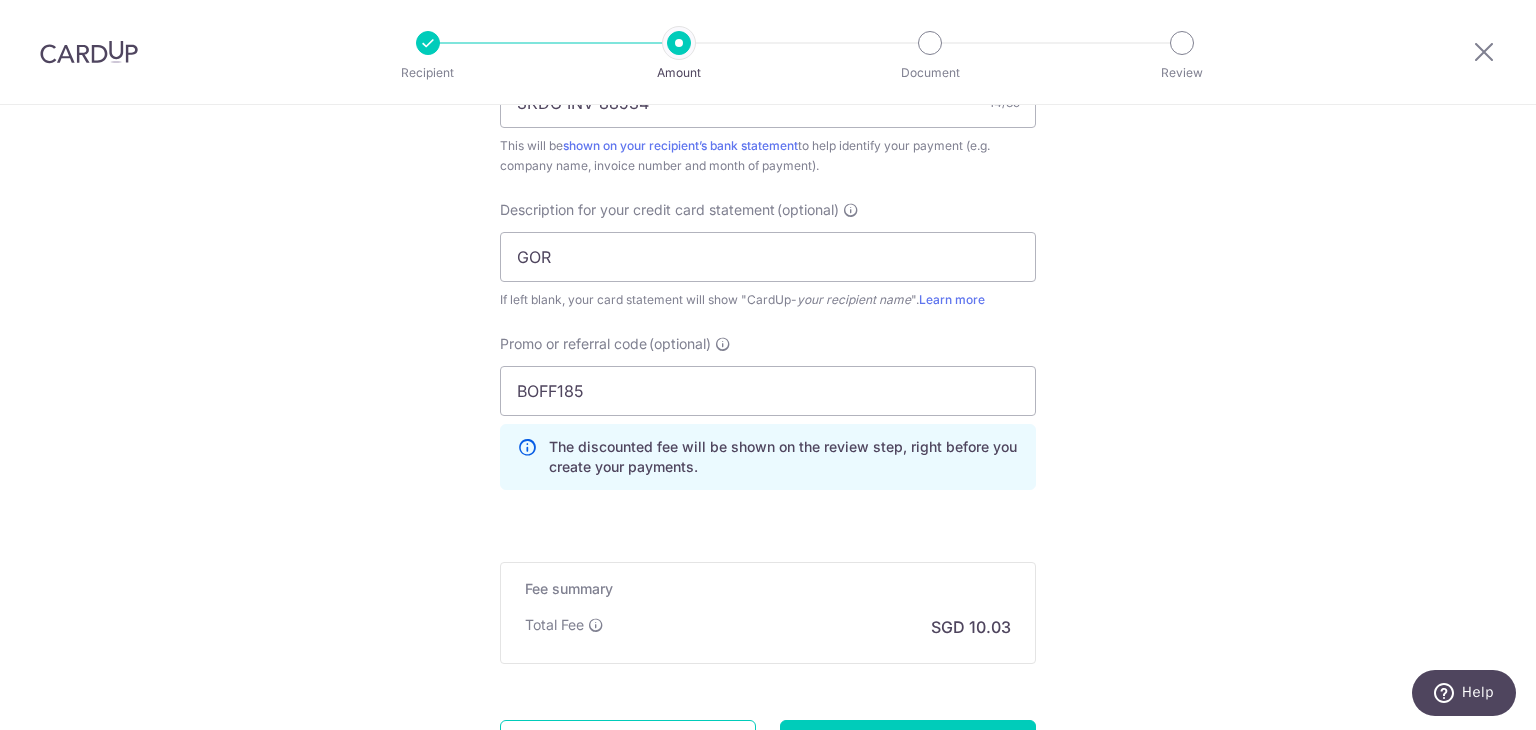 click on "Tell us more about your payment
Enter payment amount
SGD
353.75
353.75
GST
(optional)
SGD
31.94
31.94
Select Card
**** 0387
Add credit card
Your Cards
**** 0387
Secure 256-bit SSL" at bounding box center (768, -138) 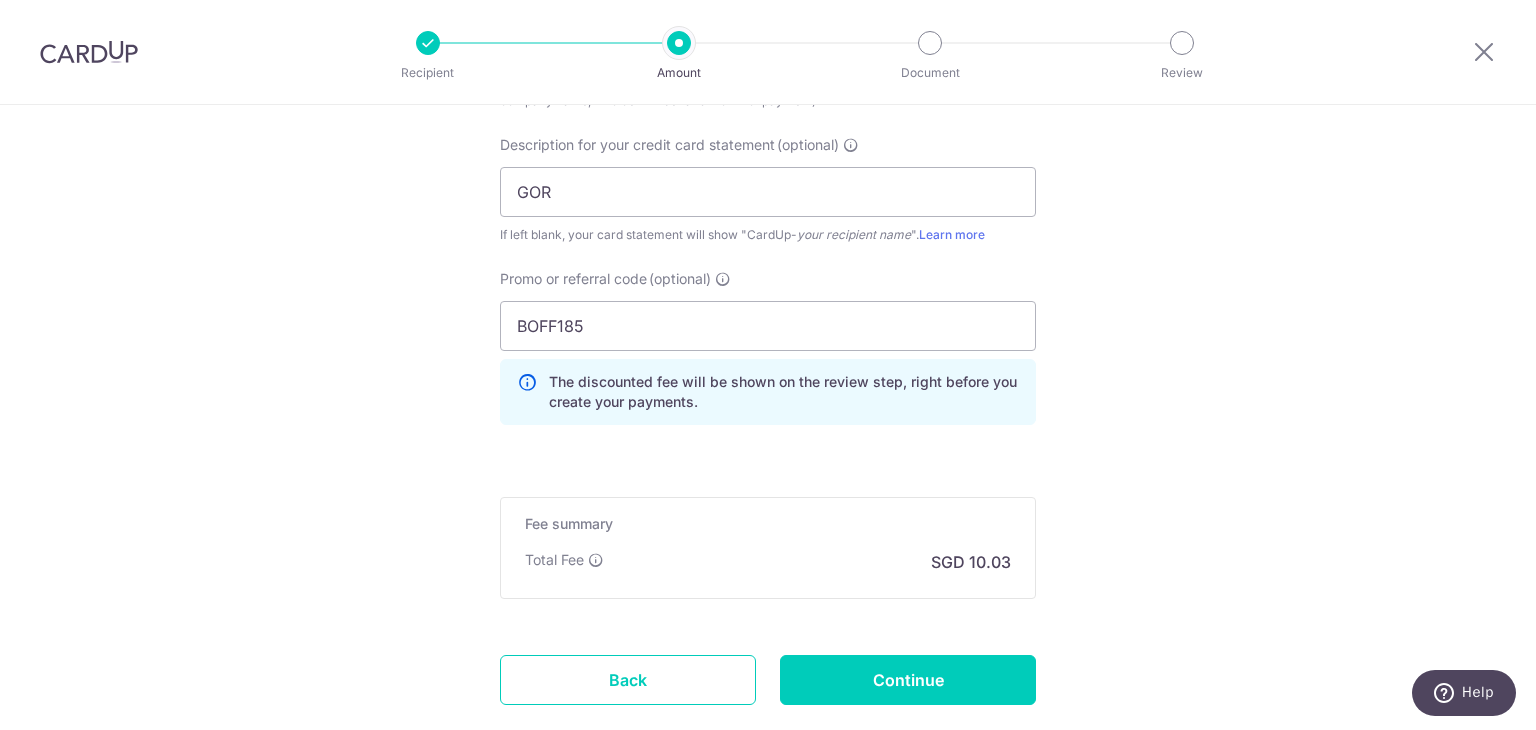 scroll, scrollTop: 1400, scrollLeft: 0, axis: vertical 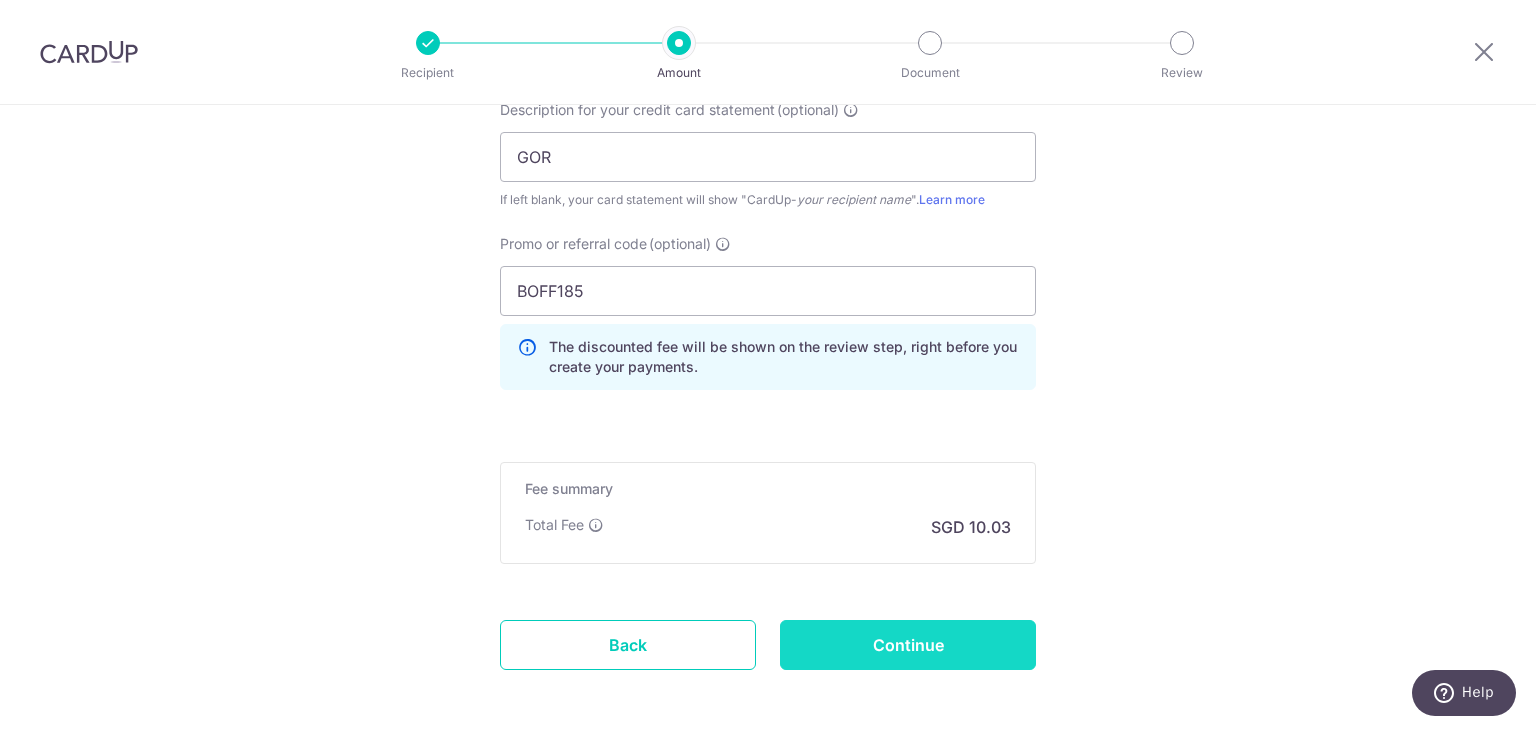 click on "Continue" at bounding box center [908, 645] 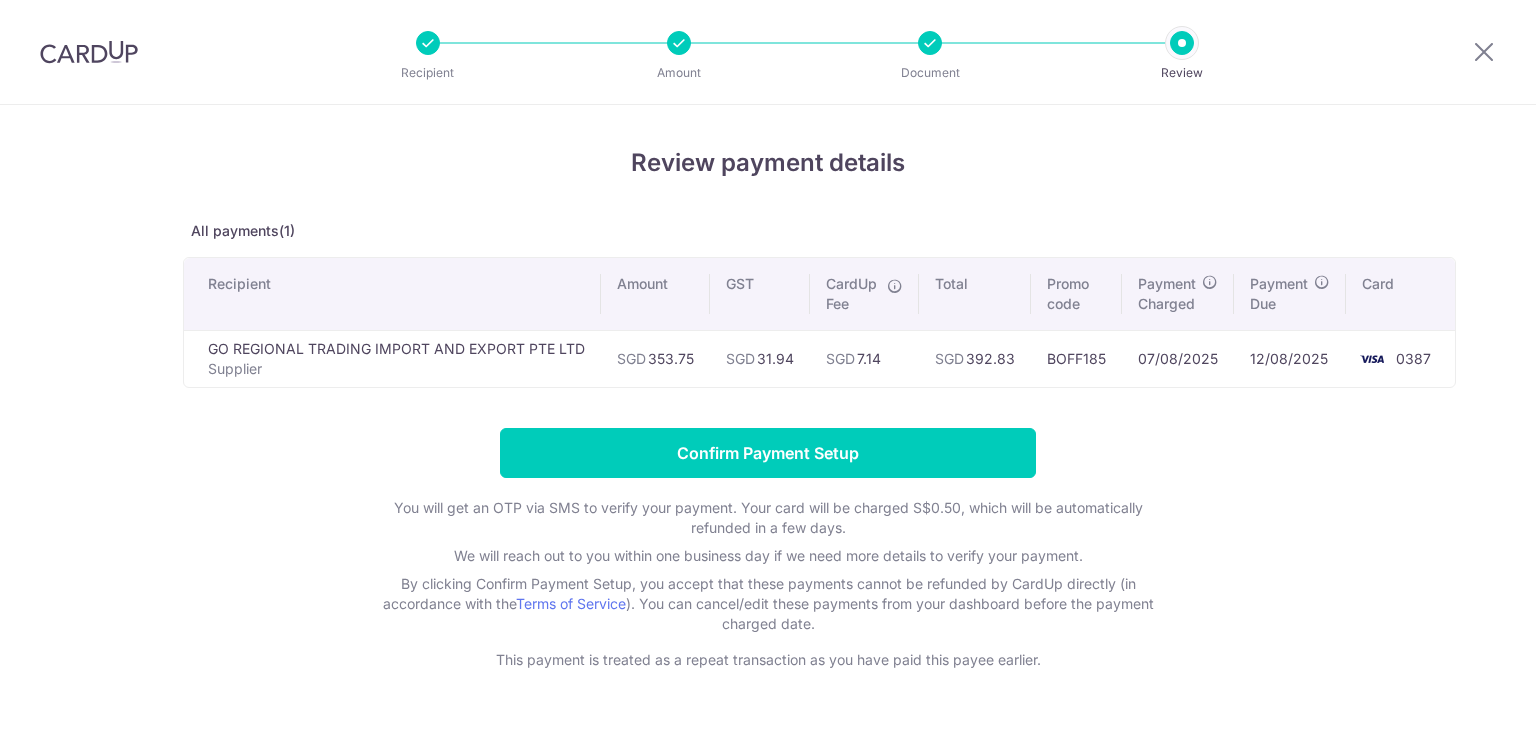 scroll, scrollTop: 0, scrollLeft: 0, axis: both 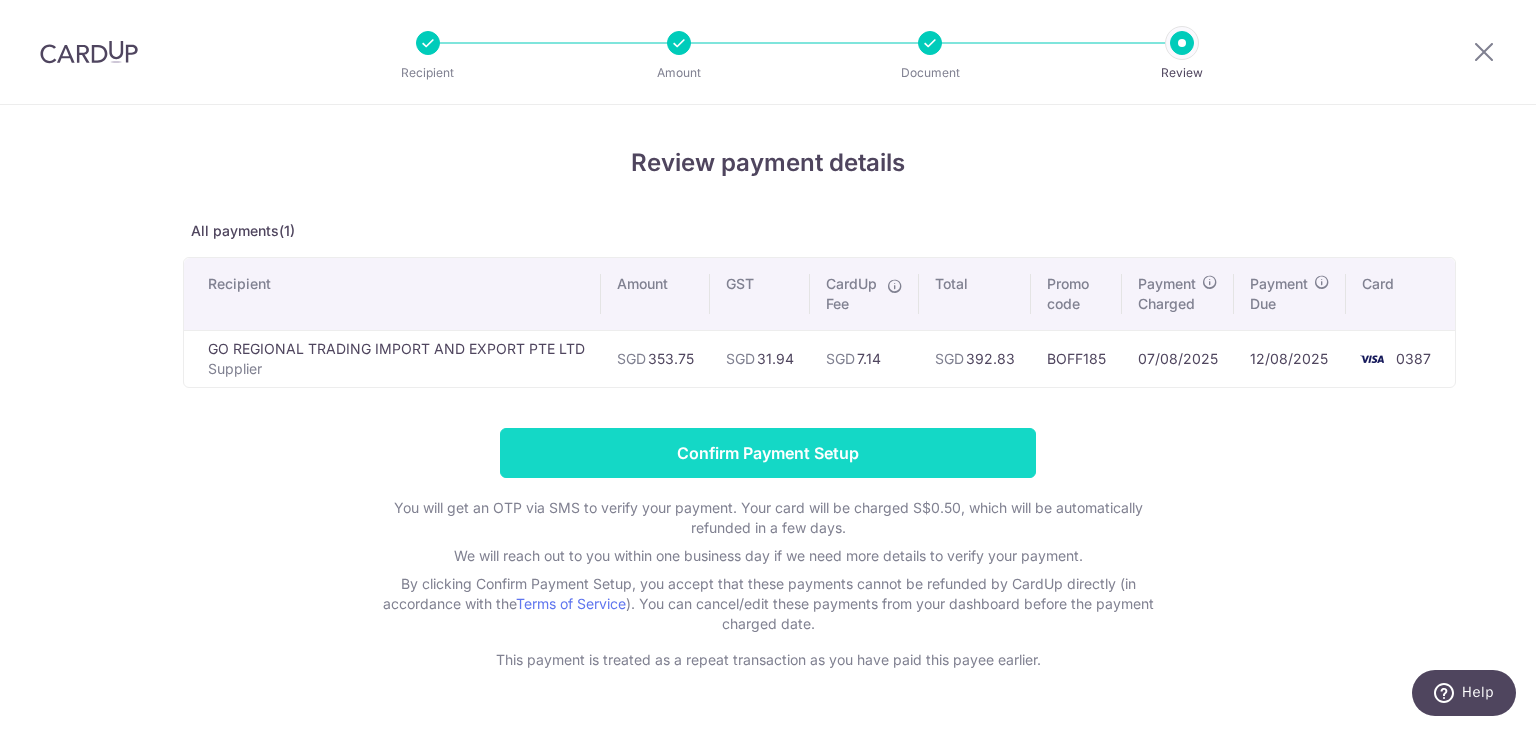 click on "Confirm Payment Setup" at bounding box center (768, 453) 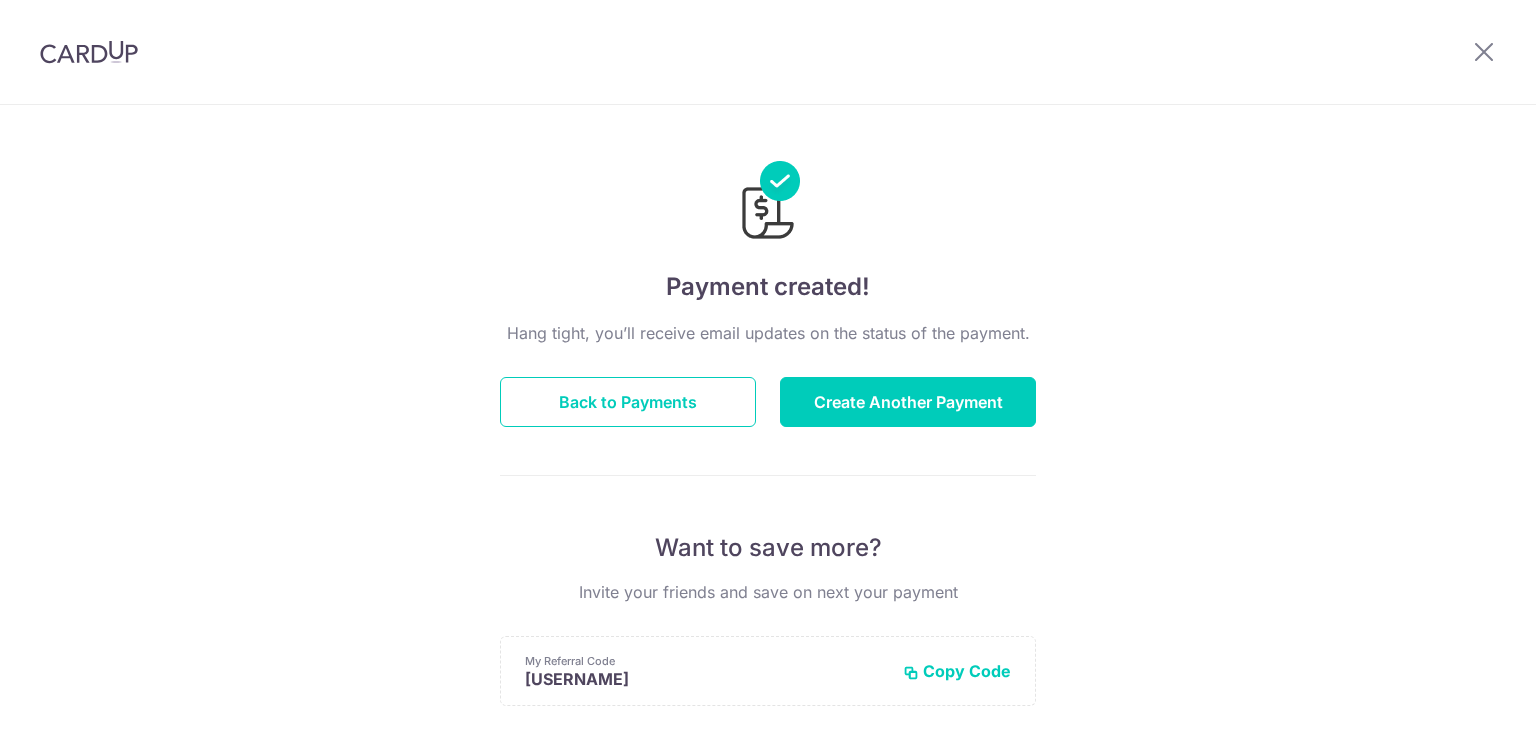 scroll, scrollTop: 0, scrollLeft: 0, axis: both 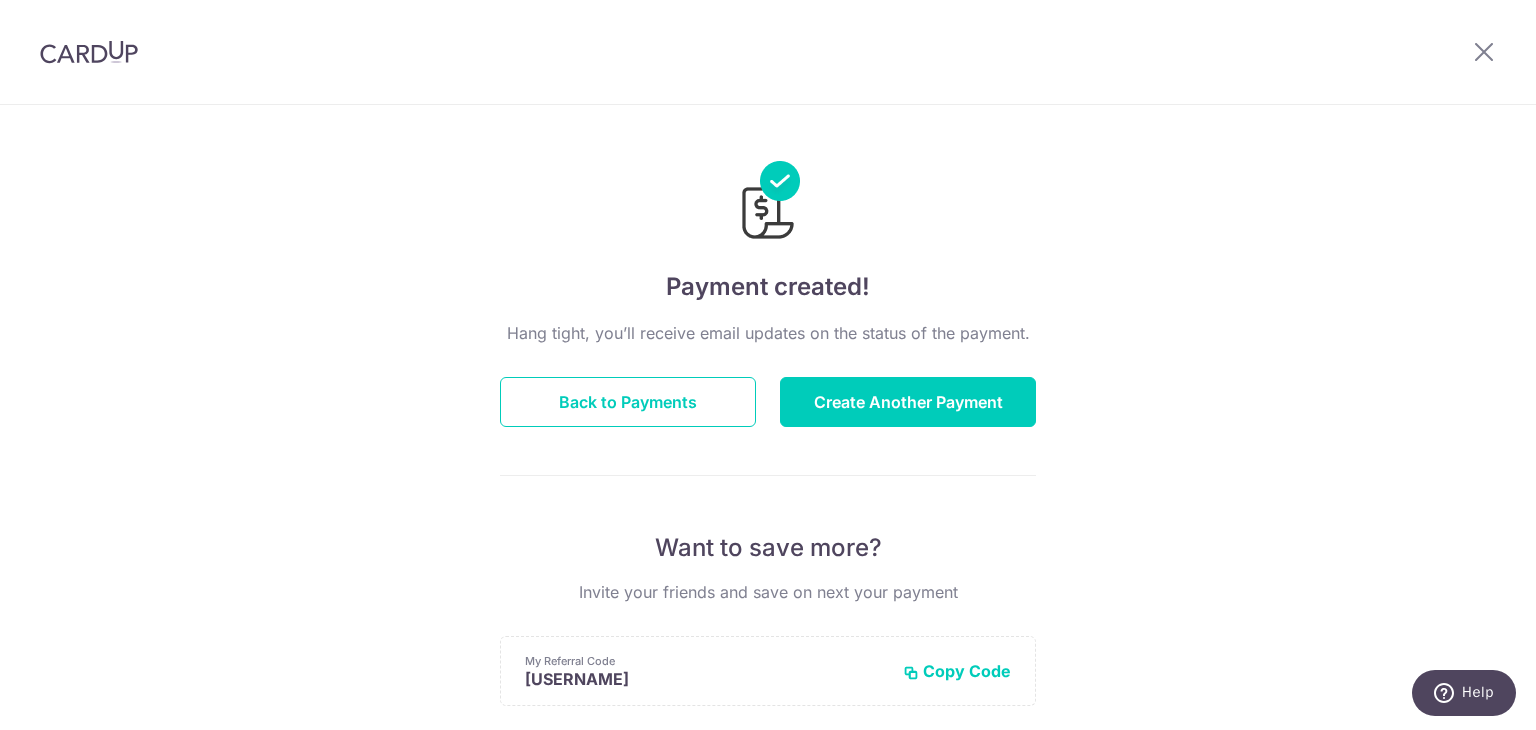 click on "Payment created!
Hang tight, you’ll receive email updates on the status of the payment.
Back to Payments
Create Another Payment
Want to save more?
Invite your friends and save on next your payment
My Referral Code
[REFERRAL_CODE]
Copy Code
Copied
Facebook
Twitter
WhatsApp
Email" at bounding box center (768, 639) 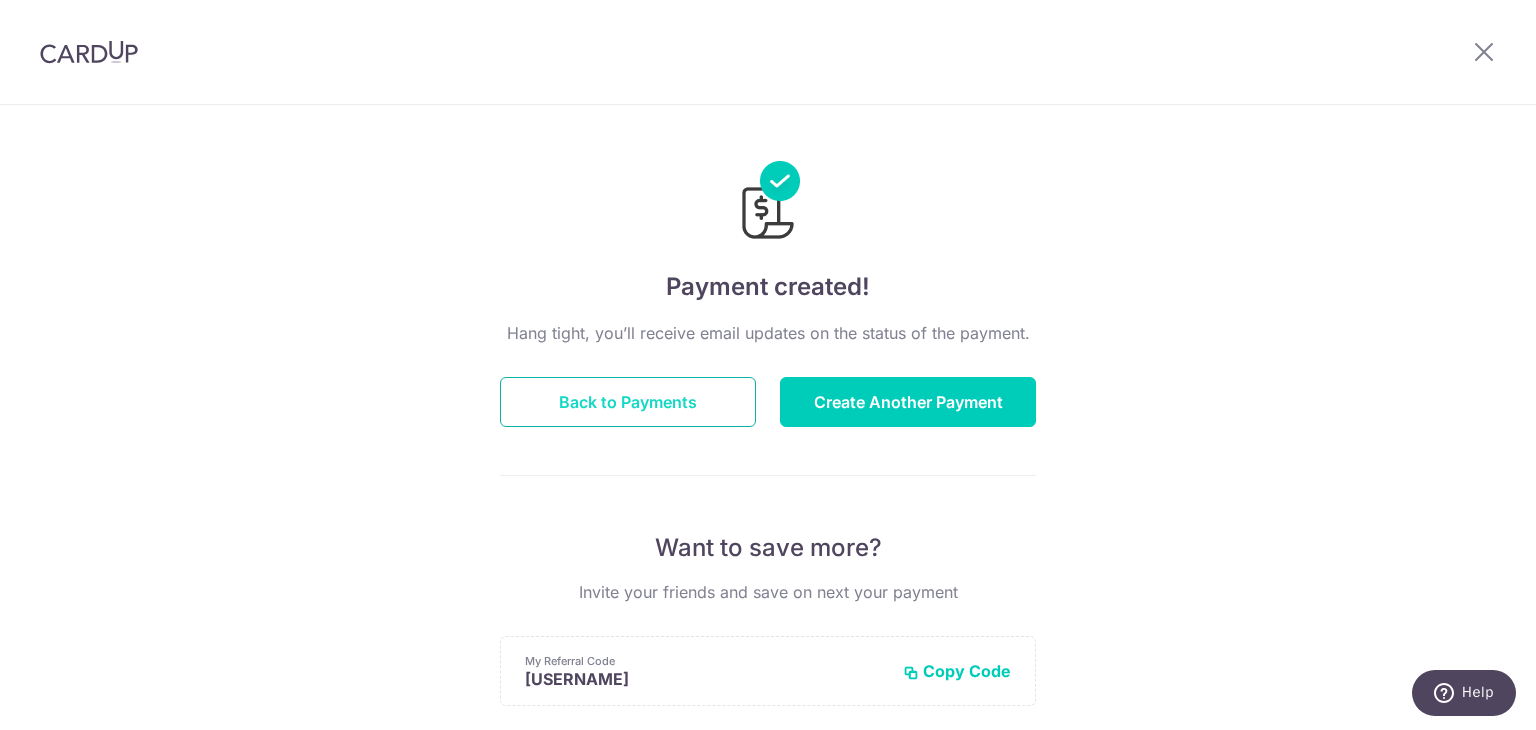 click on "Back to Payments" at bounding box center (628, 402) 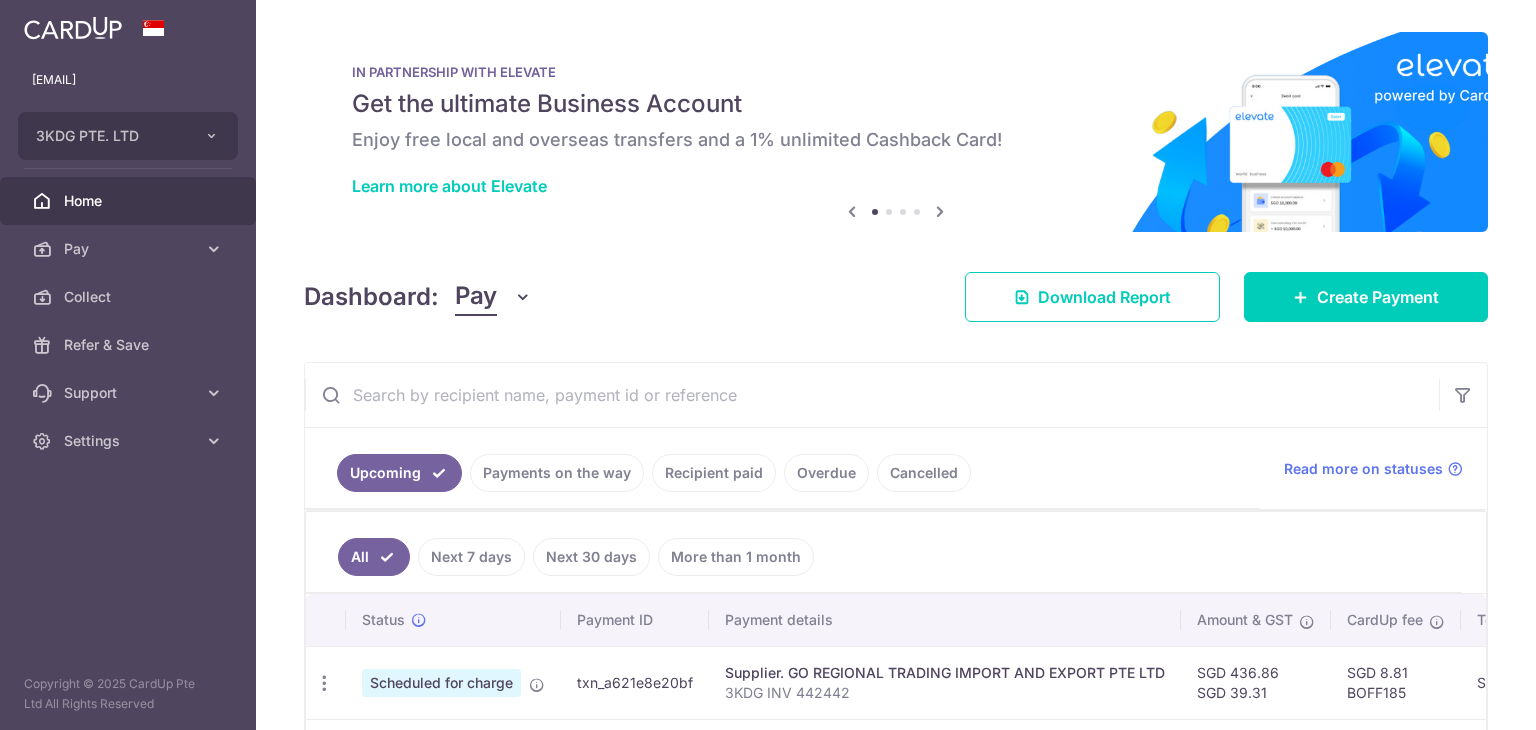 scroll, scrollTop: 0, scrollLeft: 0, axis: both 